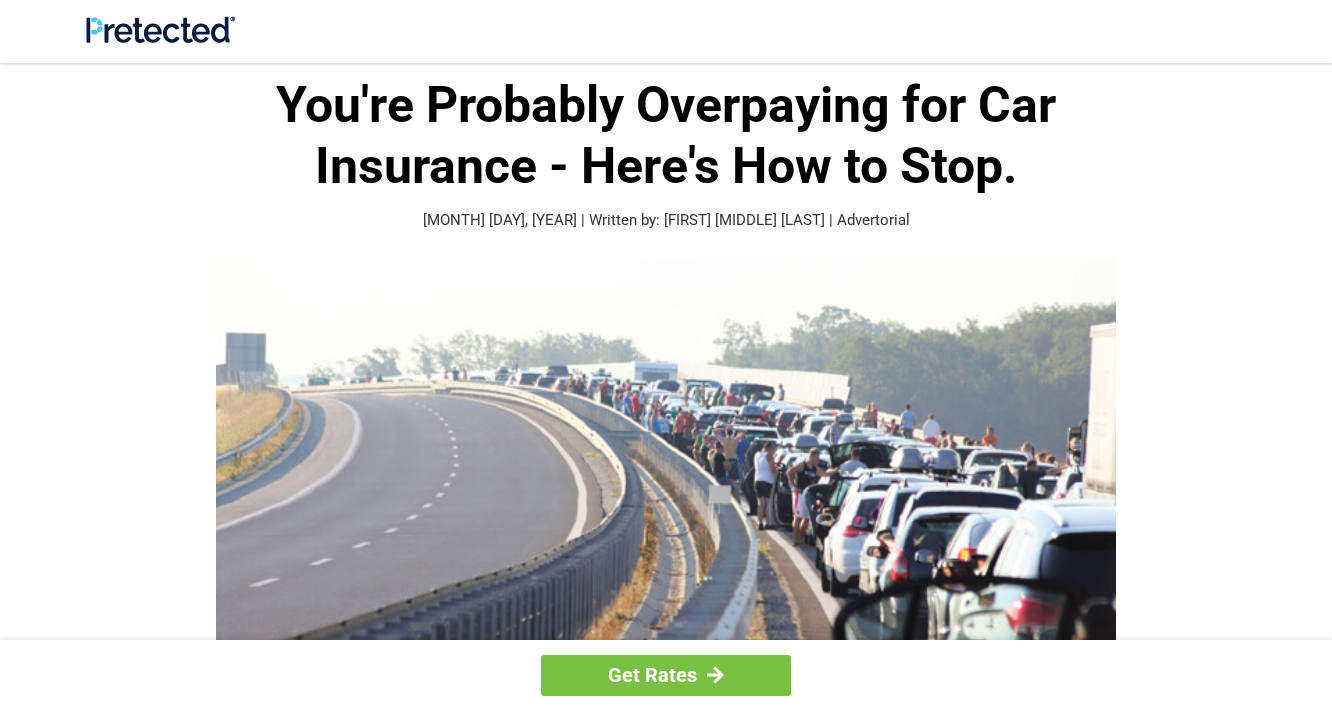 scroll, scrollTop: 0, scrollLeft: 0, axis: both 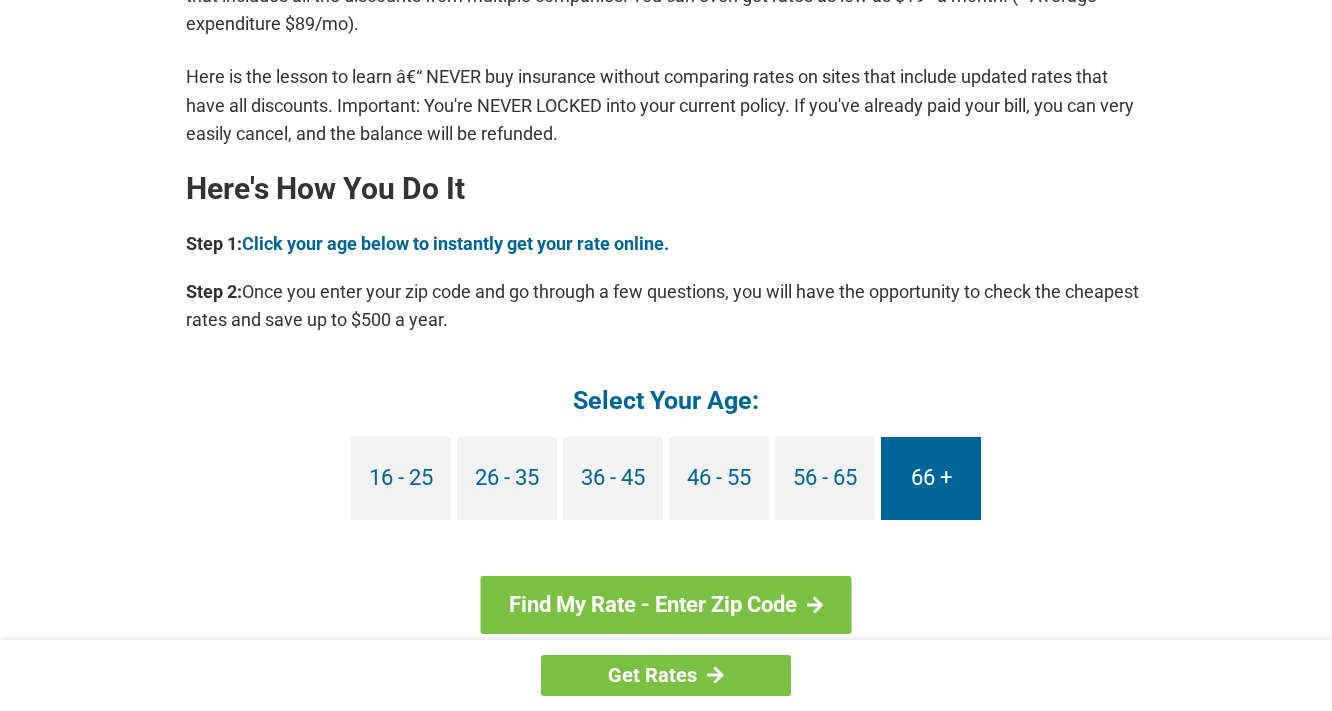 click on "66 +" at bounding box center (931, 478) 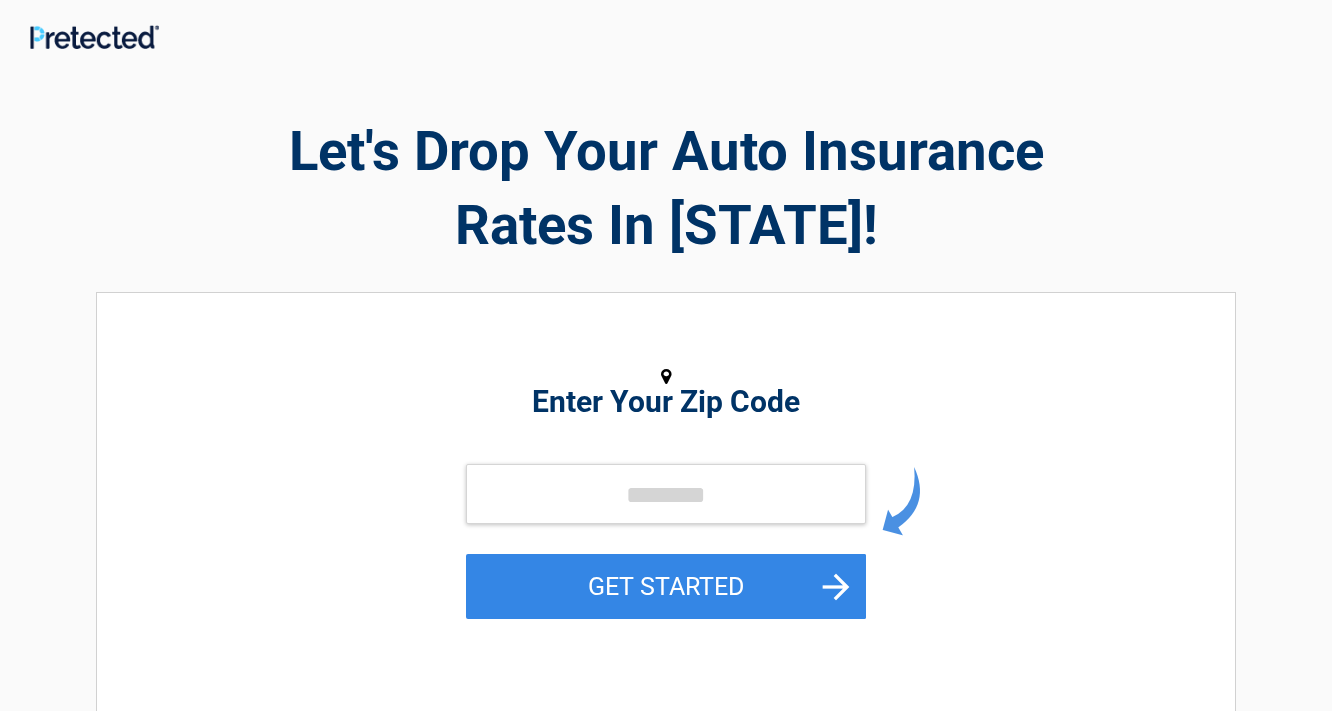 scroll, scrollTop: 0, scrollLeft: 0, axis: both 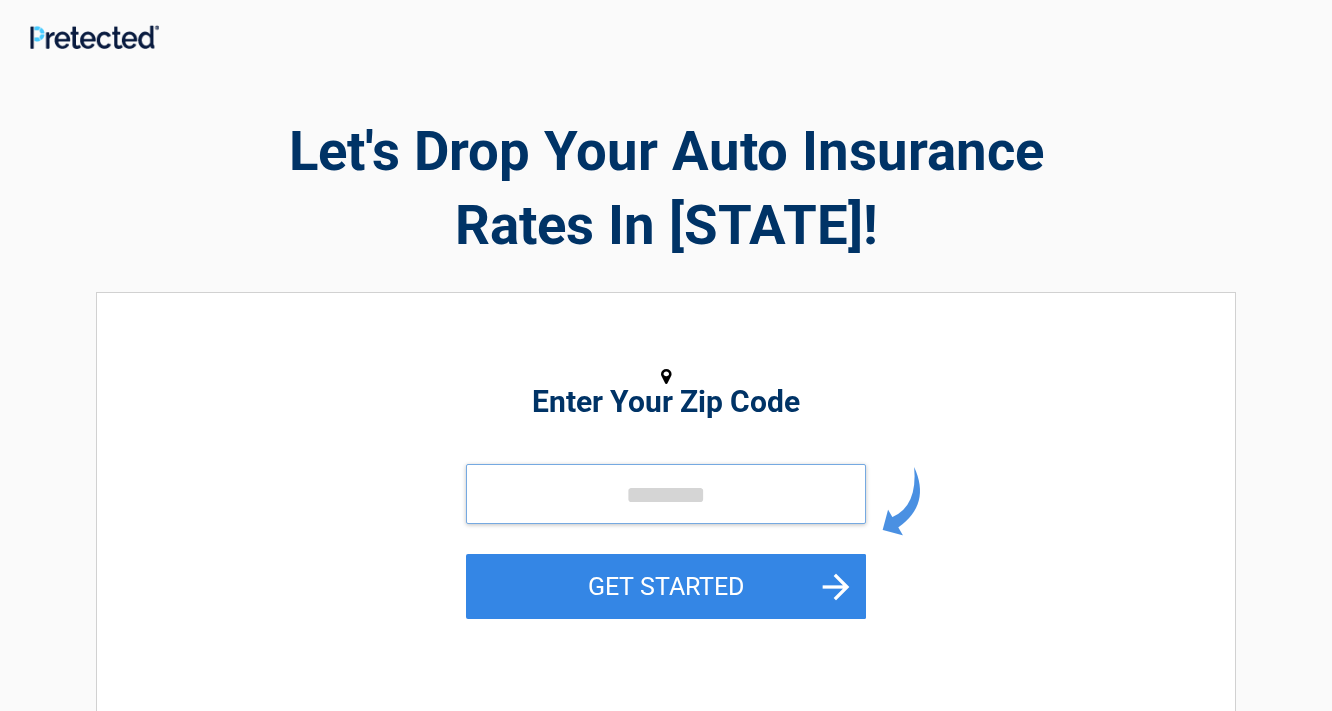 click at bounding box center (666, 494) 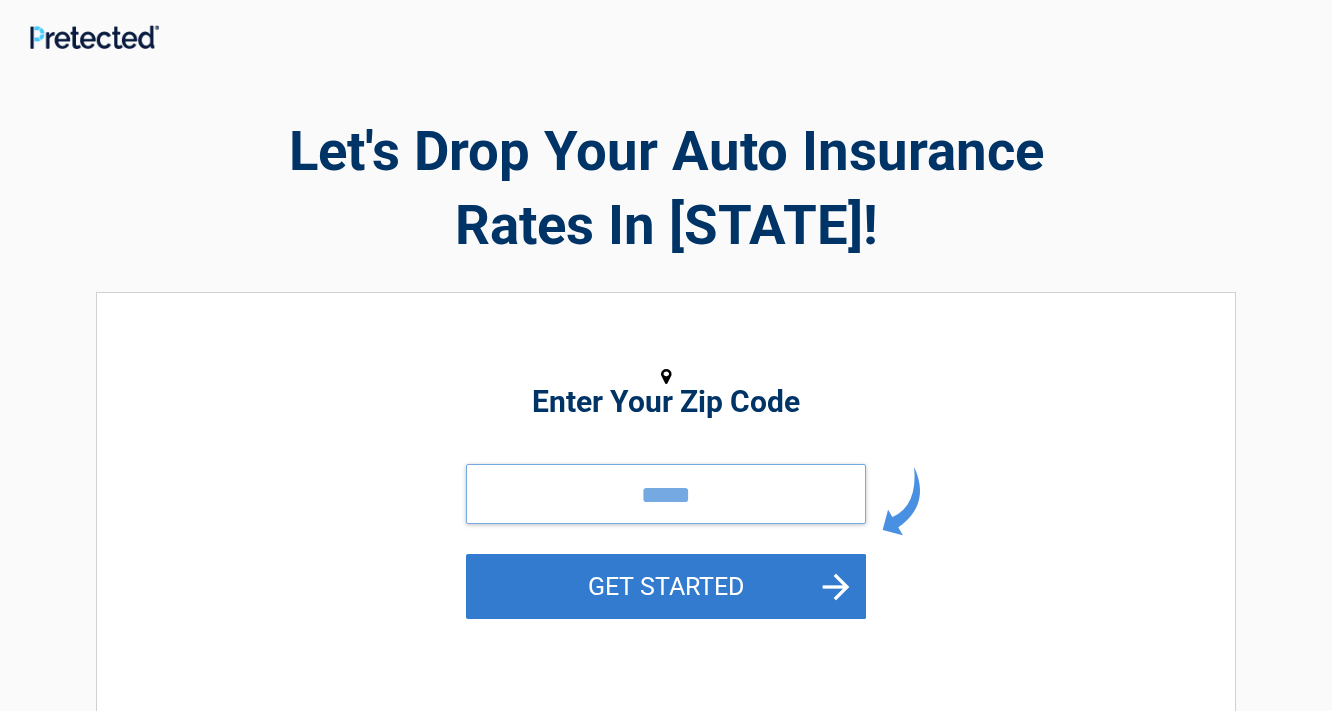 type on "*****" 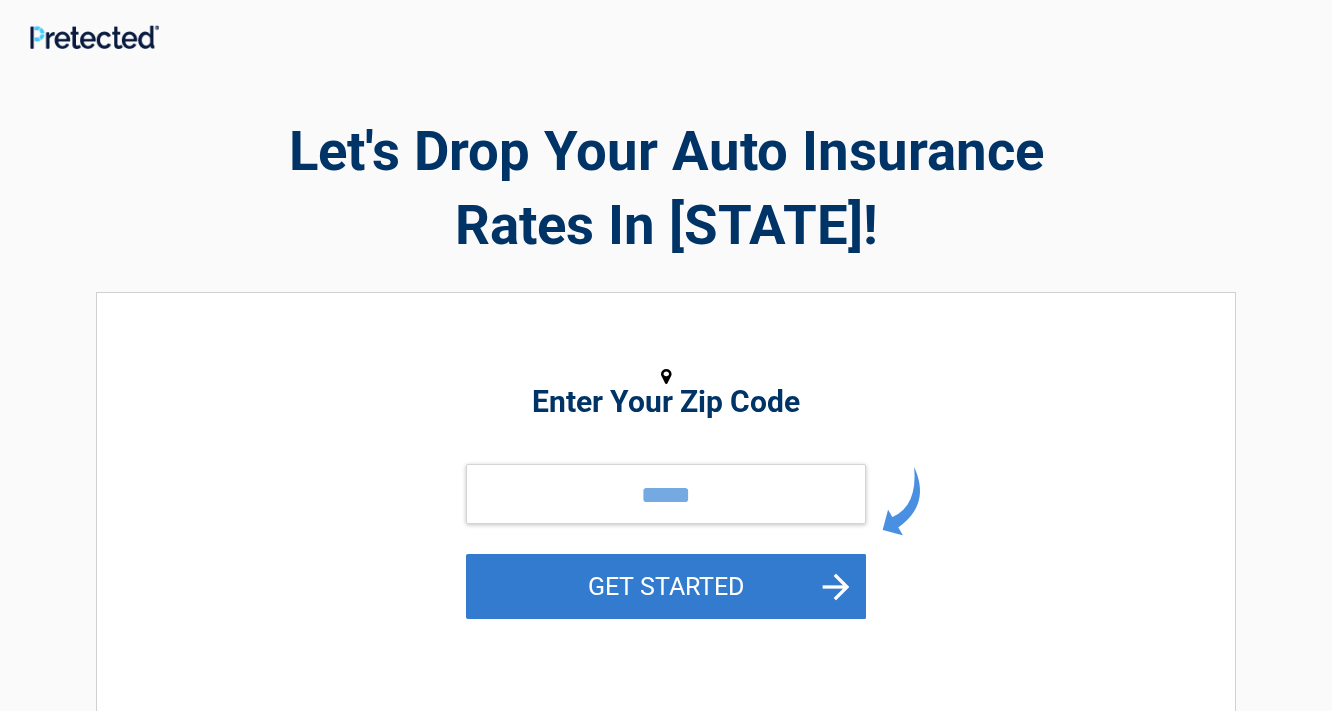 click on "GET STARTED" at bounding box center [666, 586] 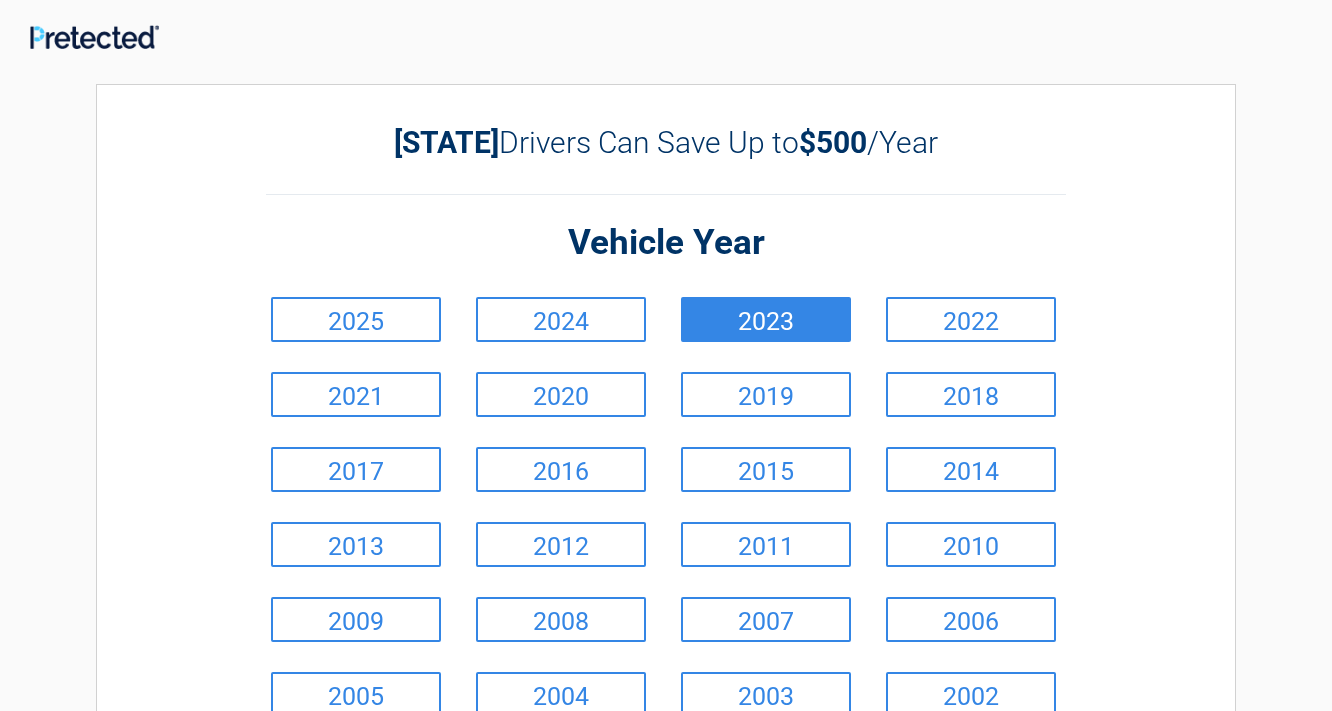 click on "2023" at bounding box center (766, 319) 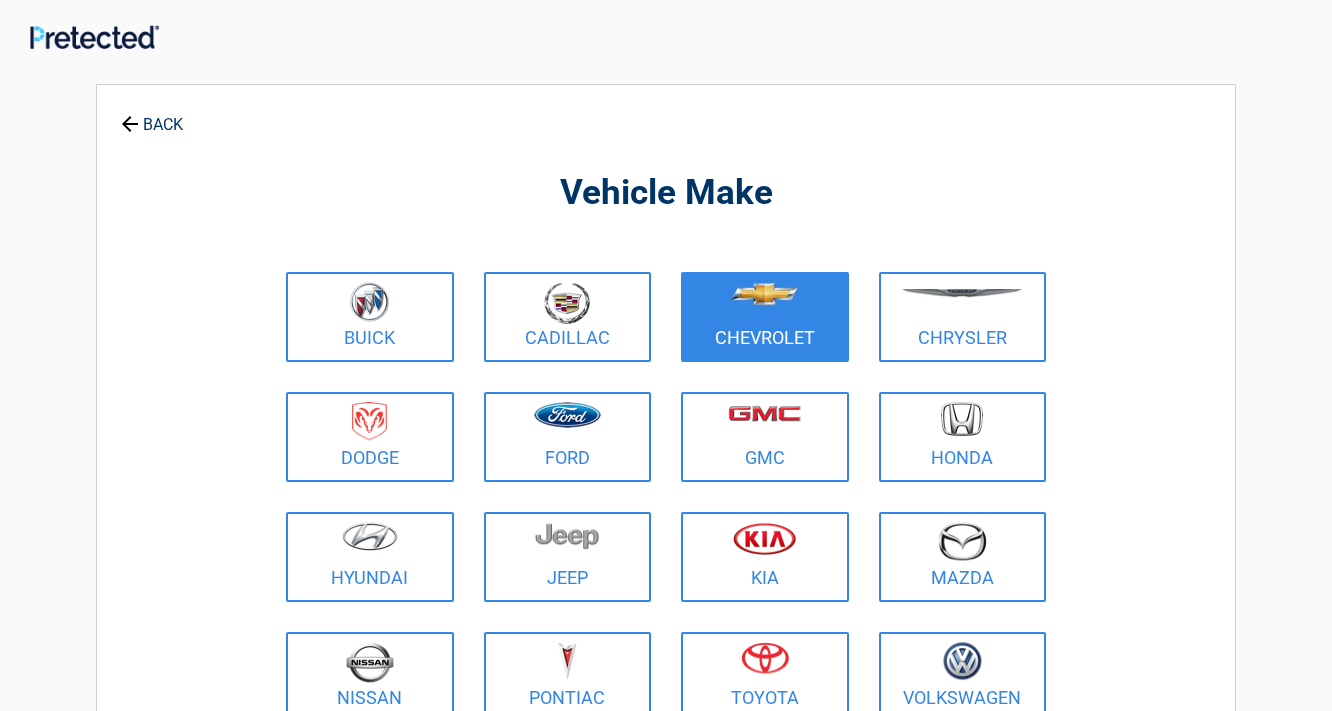 click on "Chevrolet" at bounding box center (765, 317) 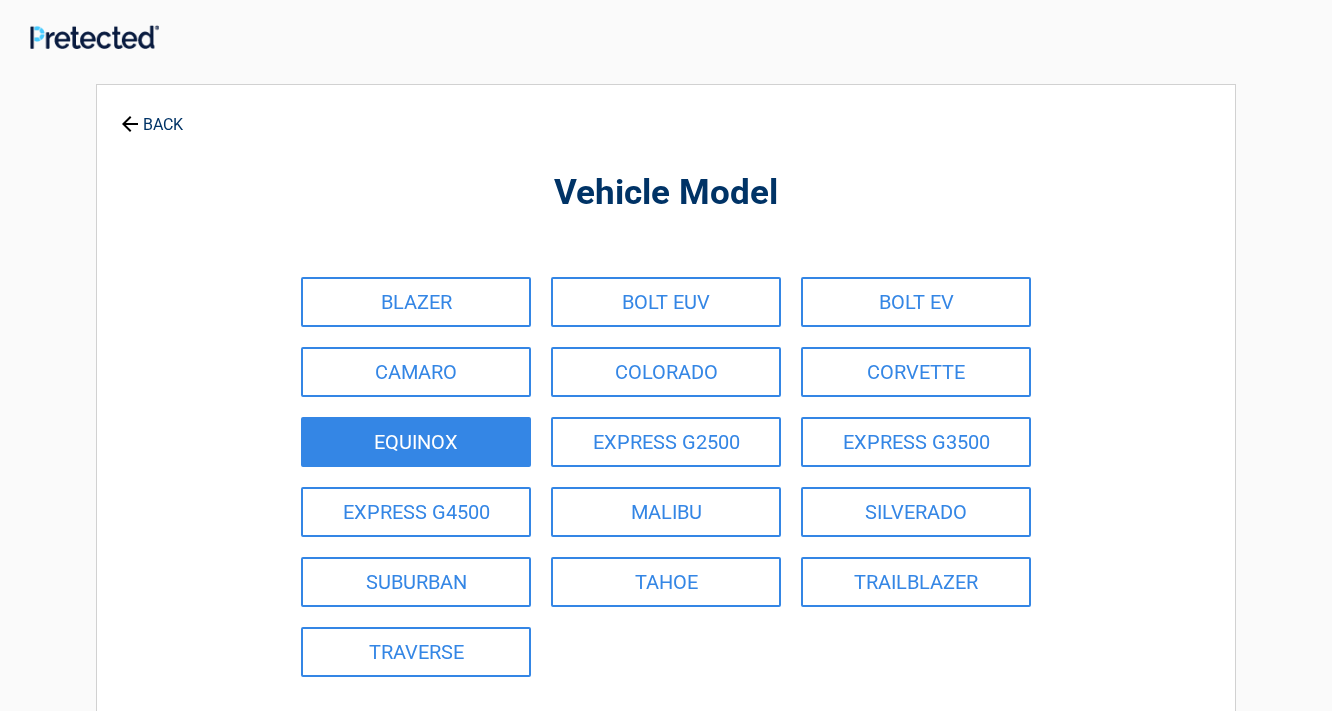 click on "EQUINOX" at bounding box center [416, 442] 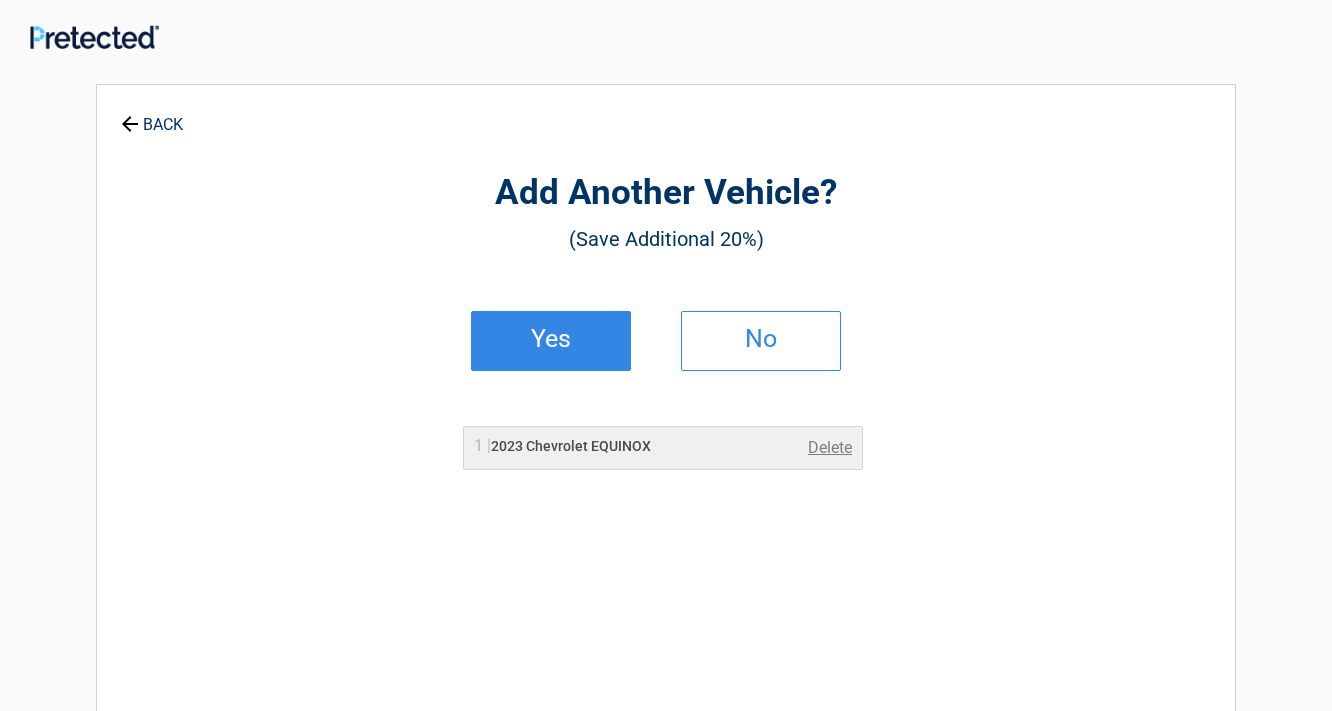 click on "Yes" at bounding box center [551, 339] 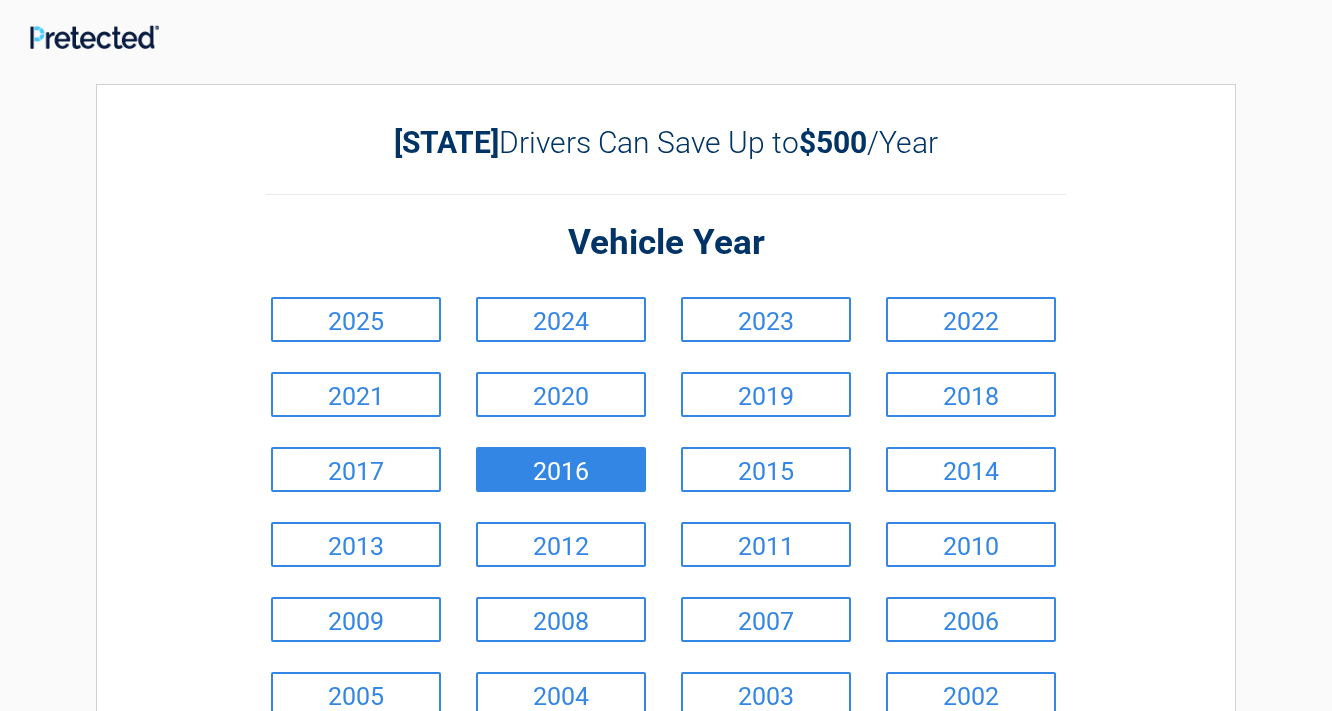 click on "2016" at bounding box center (561, 469) 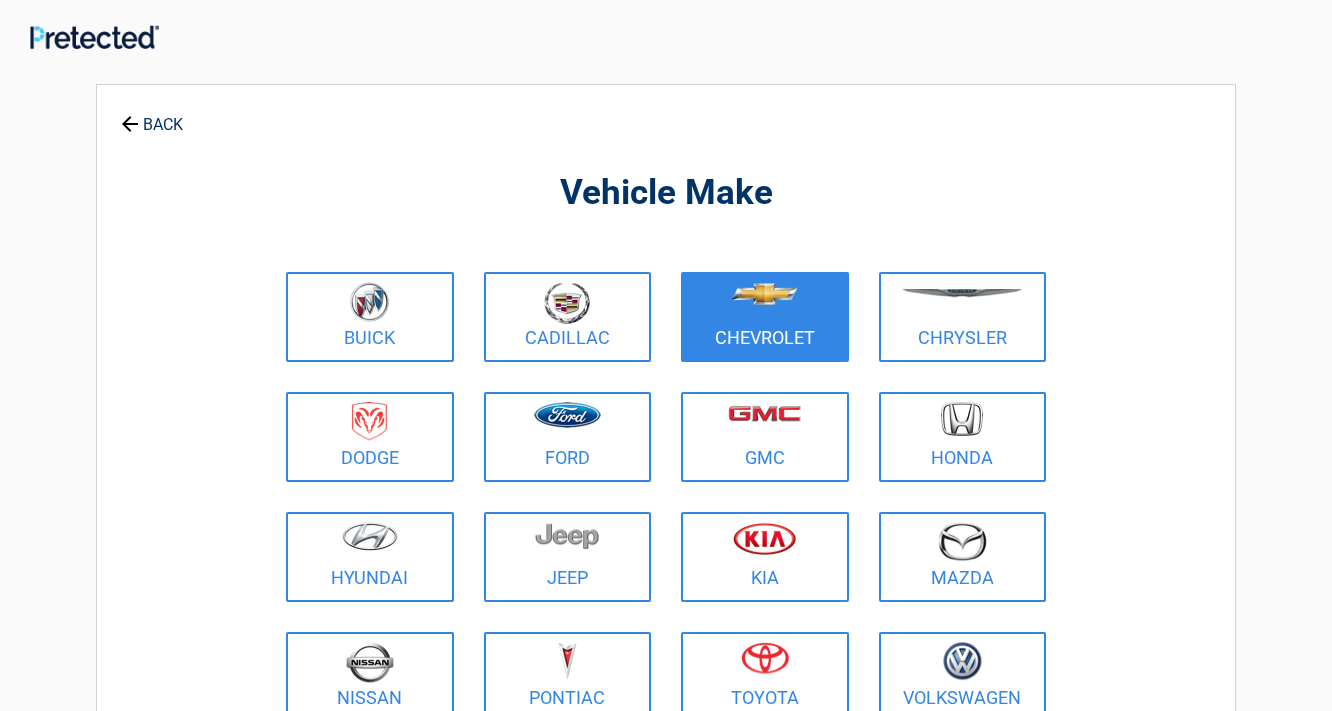 click on "Chevrolet" at bounding box center (765, 317) 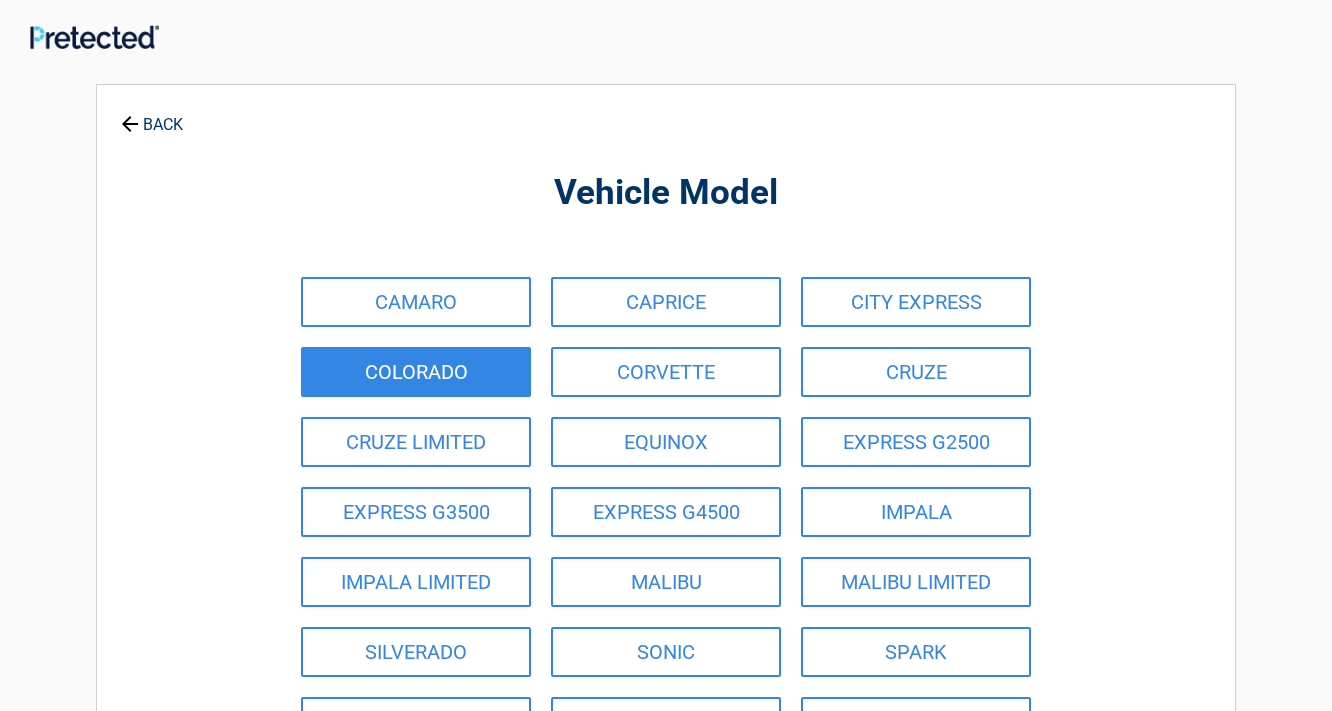 click on "COLORADO" at bounding box center [416, 372] 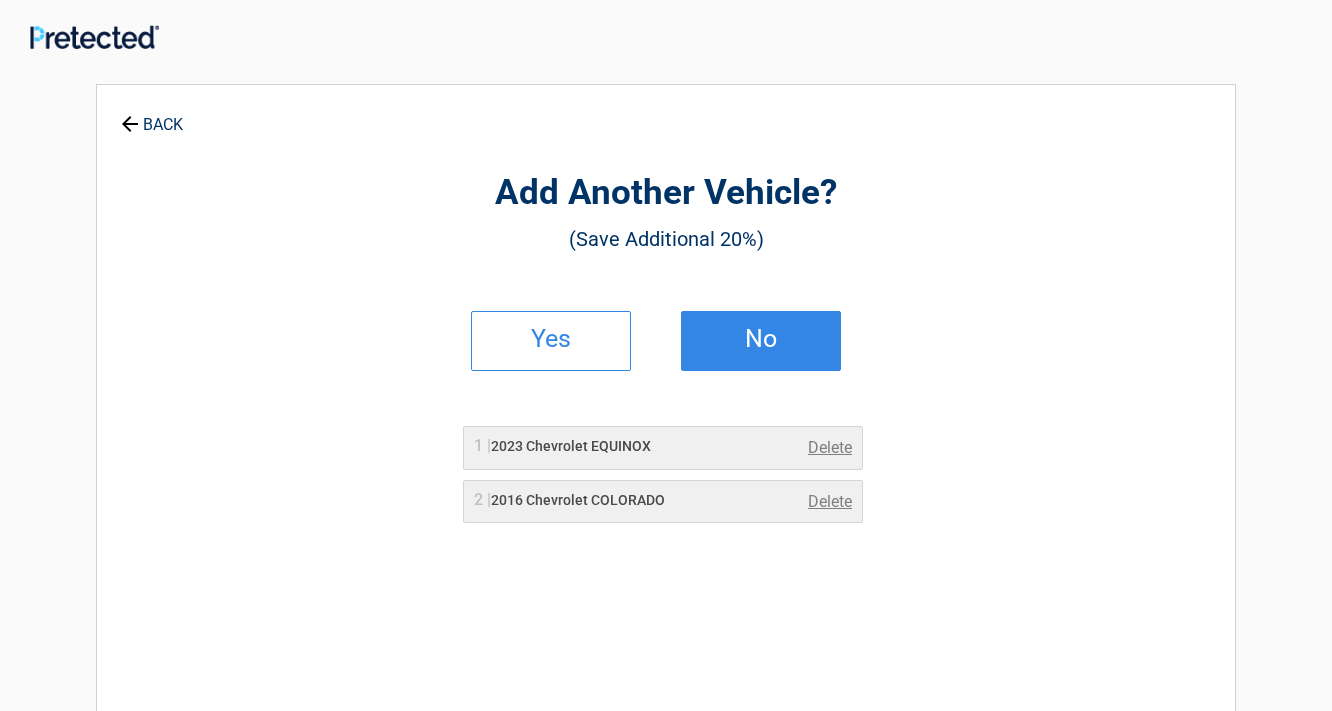 click on "No" at bounding box center [761, 341] 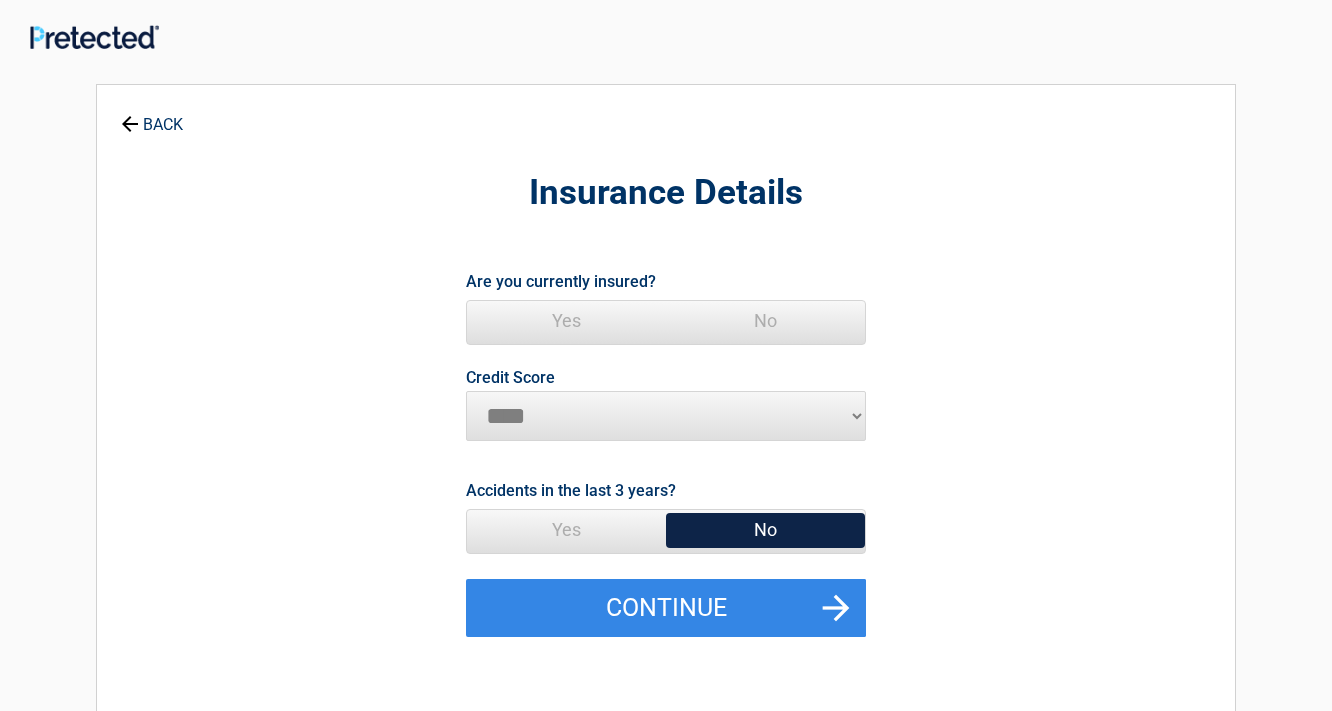 drag, startPoint x: 584, startPoint y: 320, endPoint x: 615, endPoint y: 336, distance: 34.88553 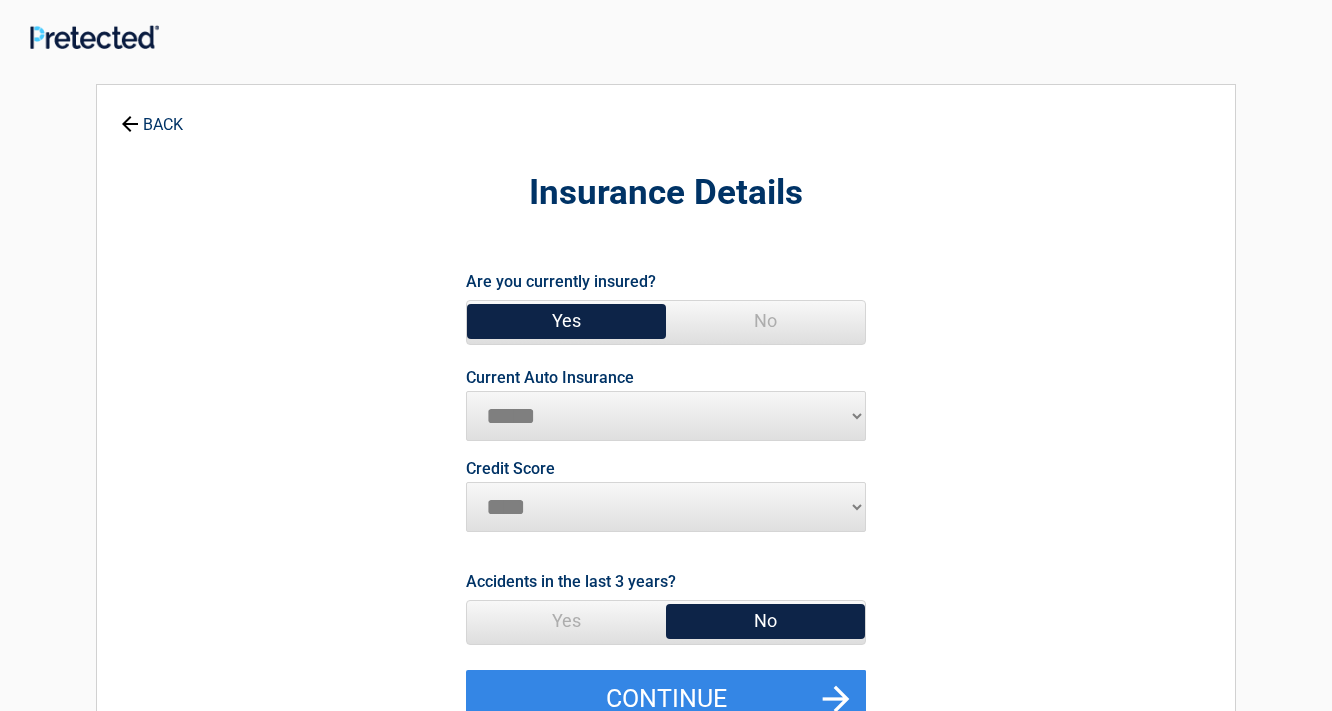 click on "**********" at bounding box center [666, 416] 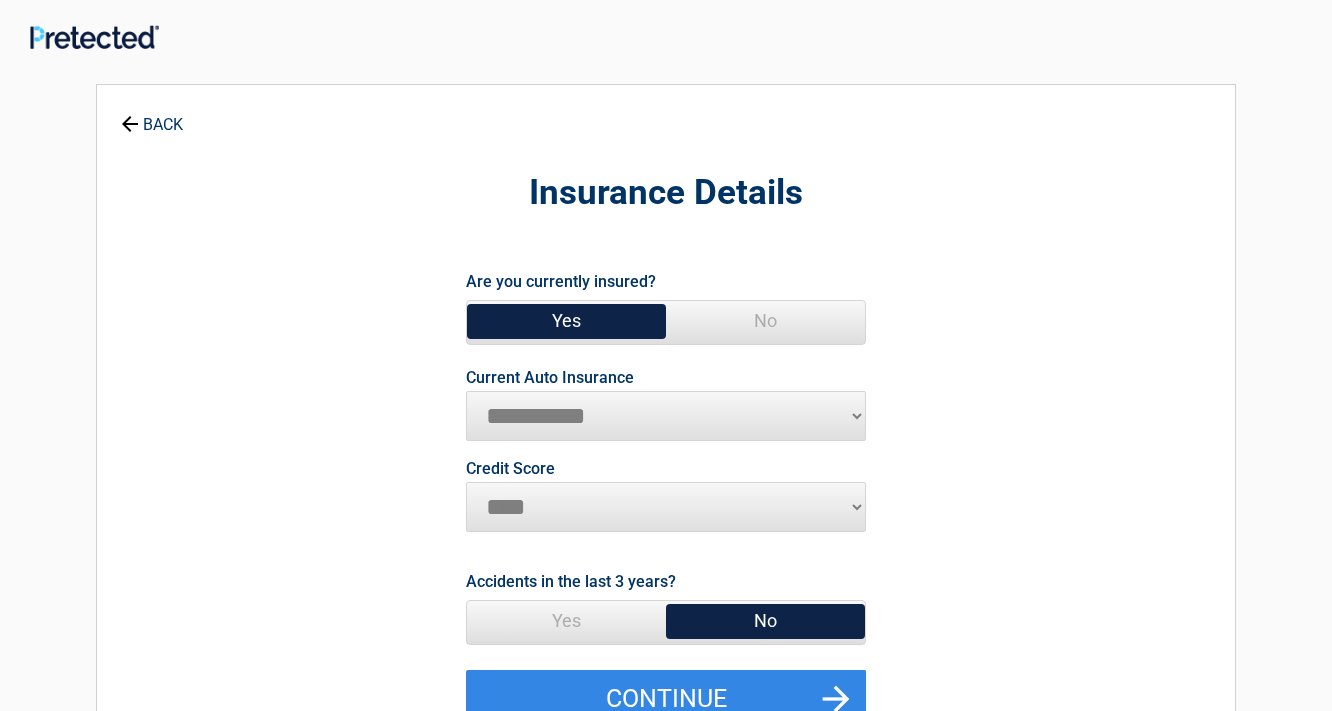 click on "**********" at bounding box center [666, 416] 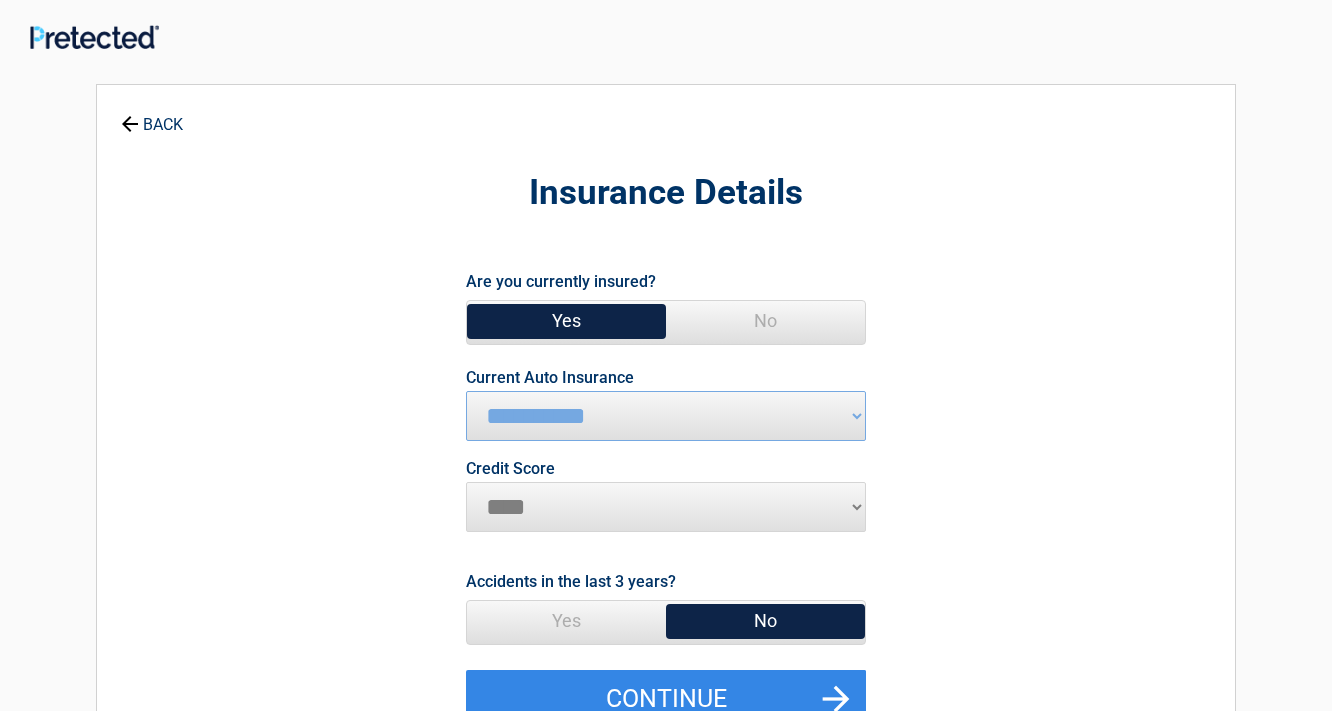 click on "*********
****
*******
****" at bounding box center (666, 507) 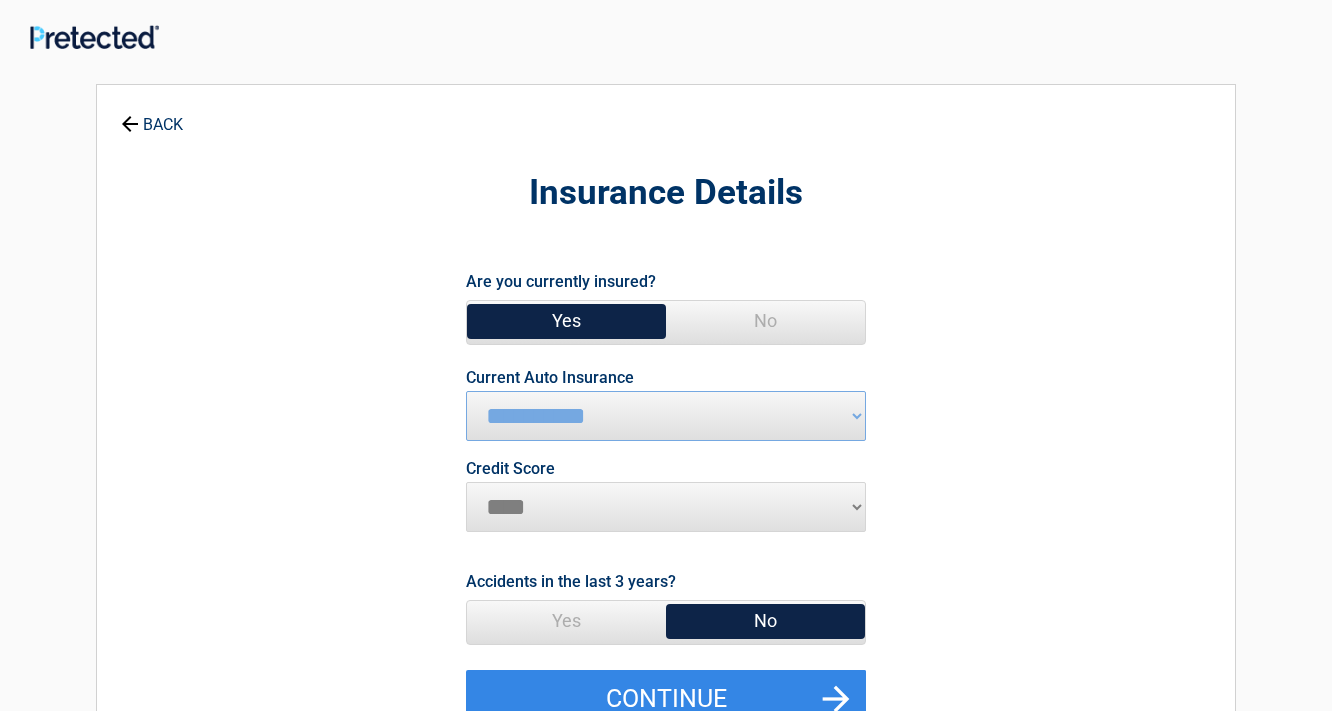 select on "*********" 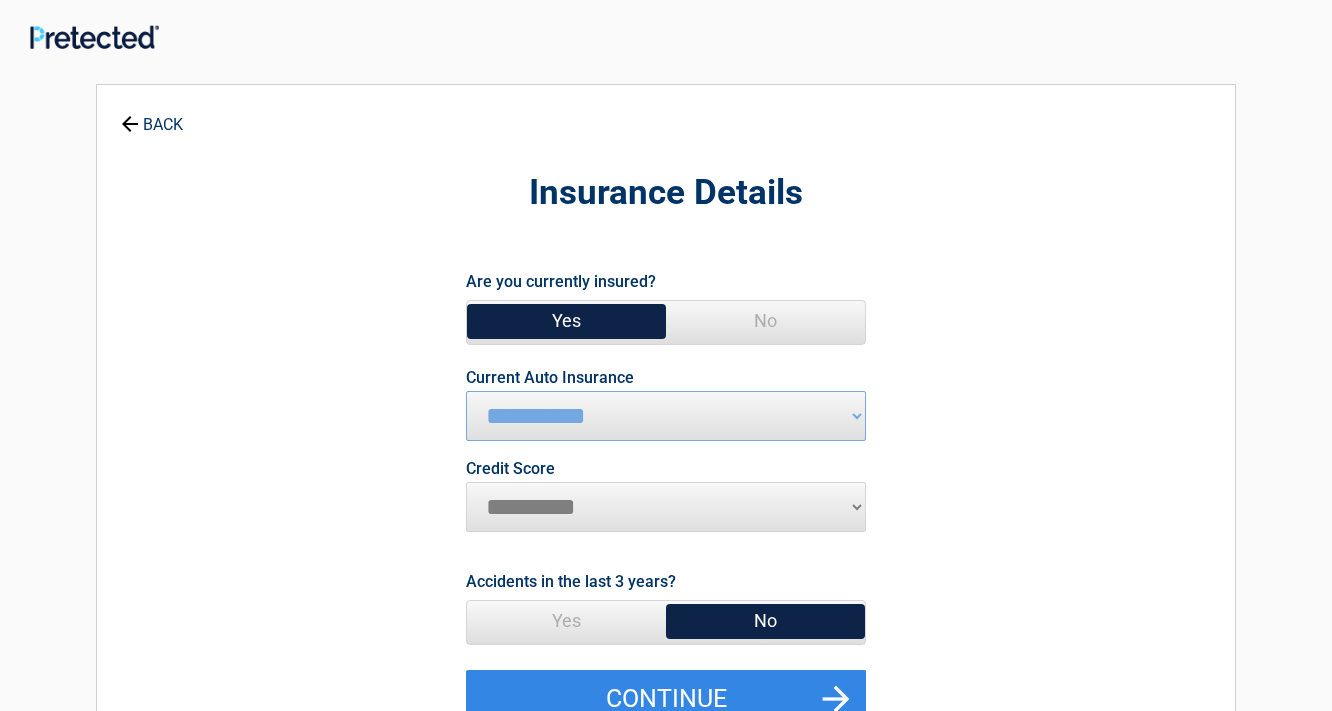 click on "*********
****
*******
****" at bounding box center [666, 507] 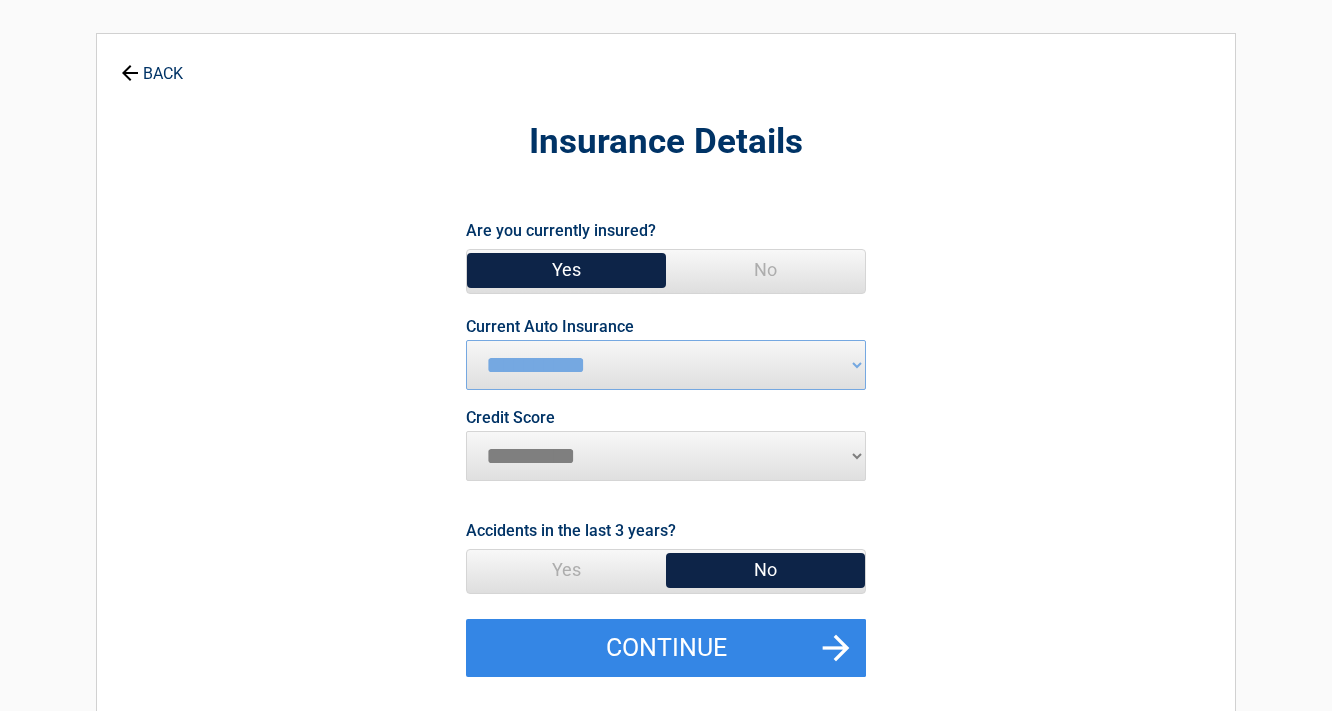 scroll, scrollTop: 80, scrollLeft: 0, axis: vertical 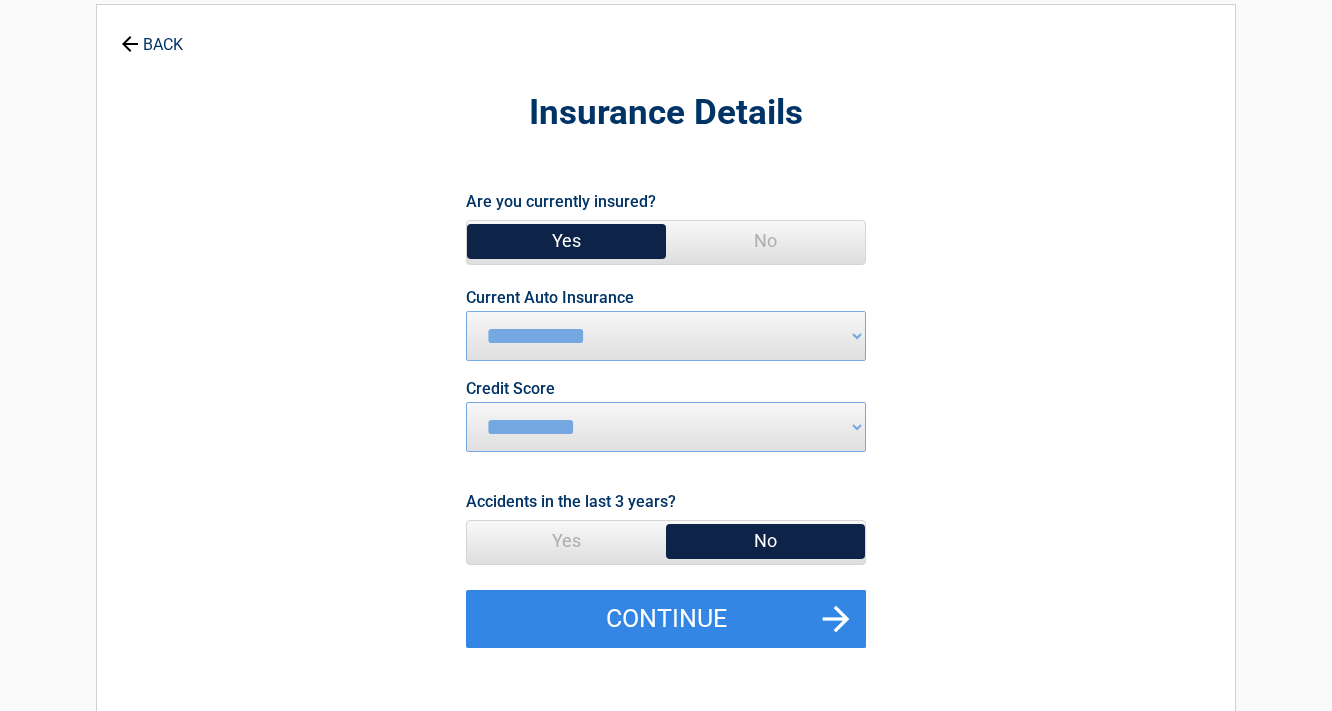 drag, startPoint x: 725, startPoint y: 534, endPoint x: 769, endPoint y: 559, distance: 50.606323 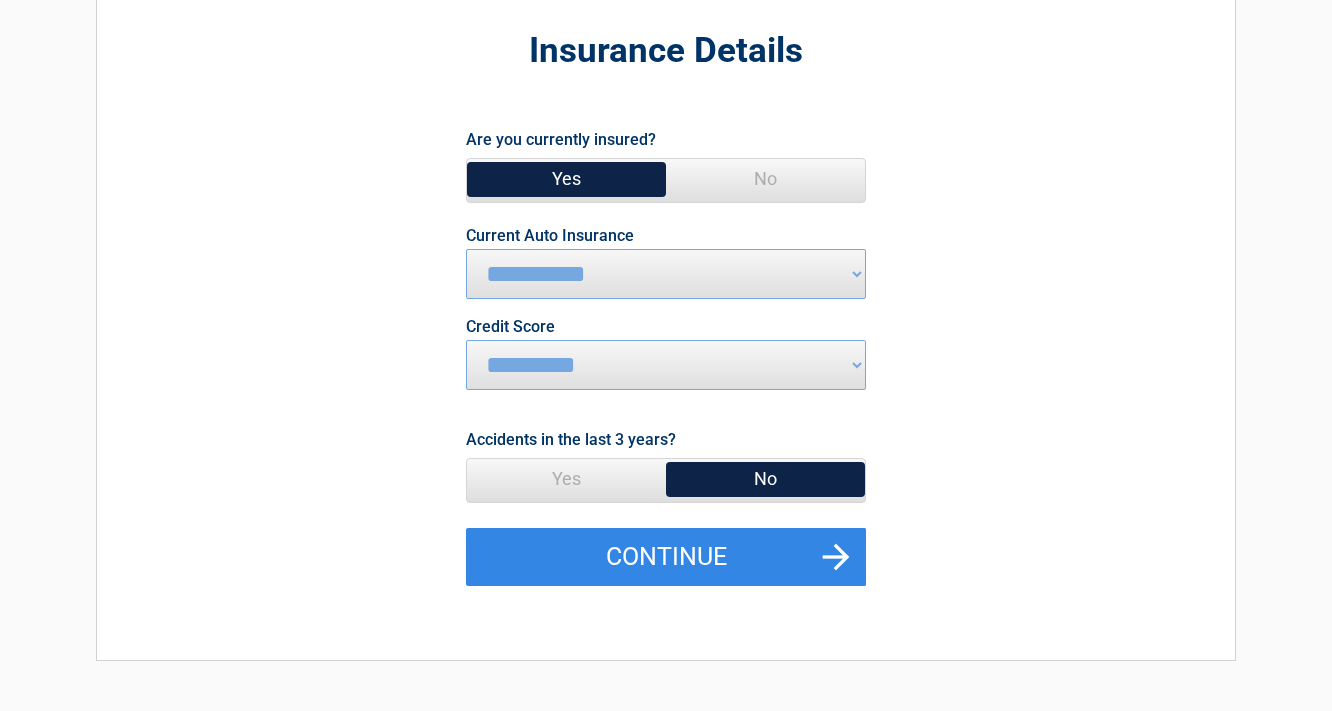 scroll, scrollTop: 240, scrollLeft: 0, axis: vertical 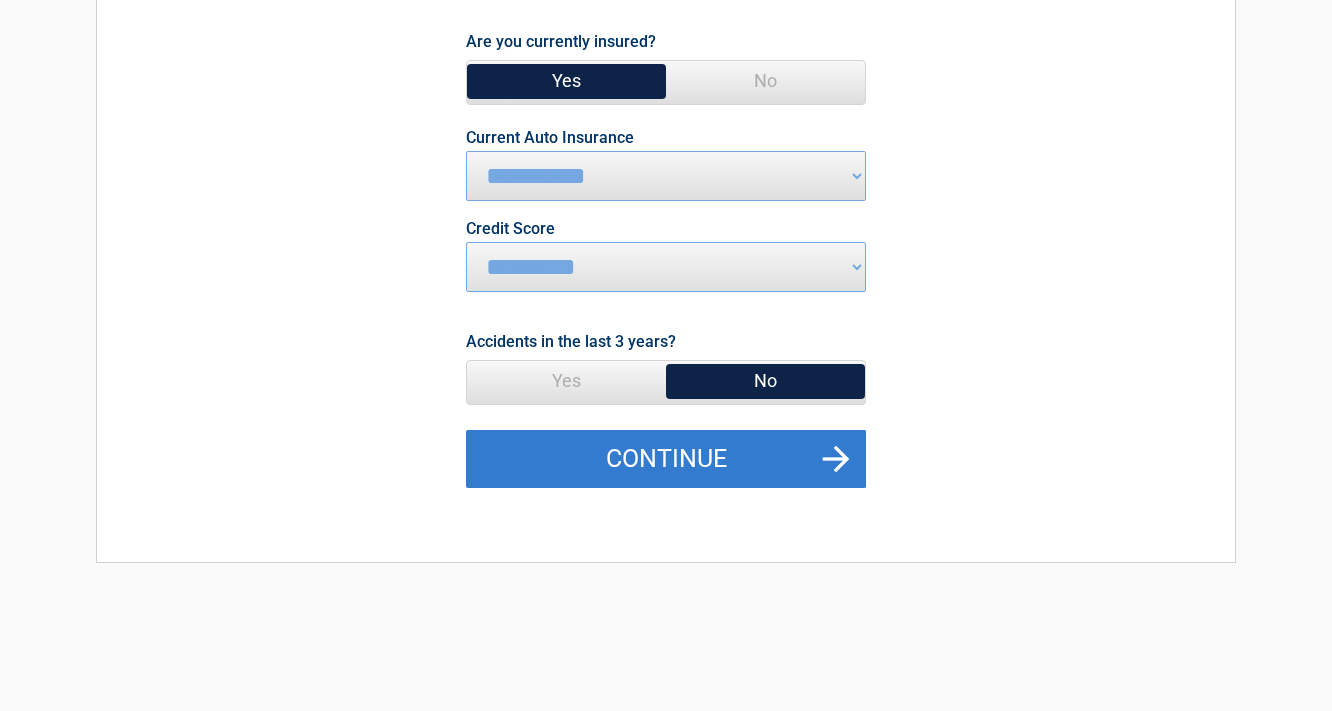 click on "Continue" at bounding box center [666, 459] 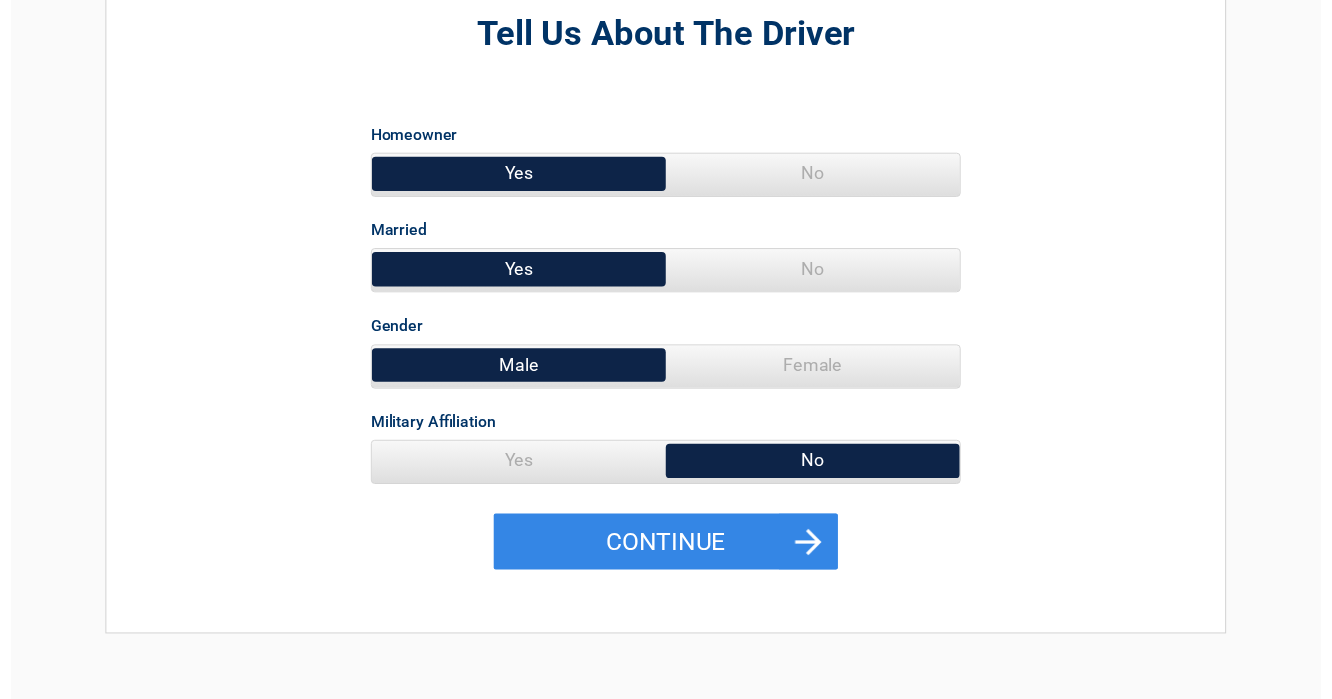 scroll, scrollTop: 160, scrollLeft: 0, axis: vertical 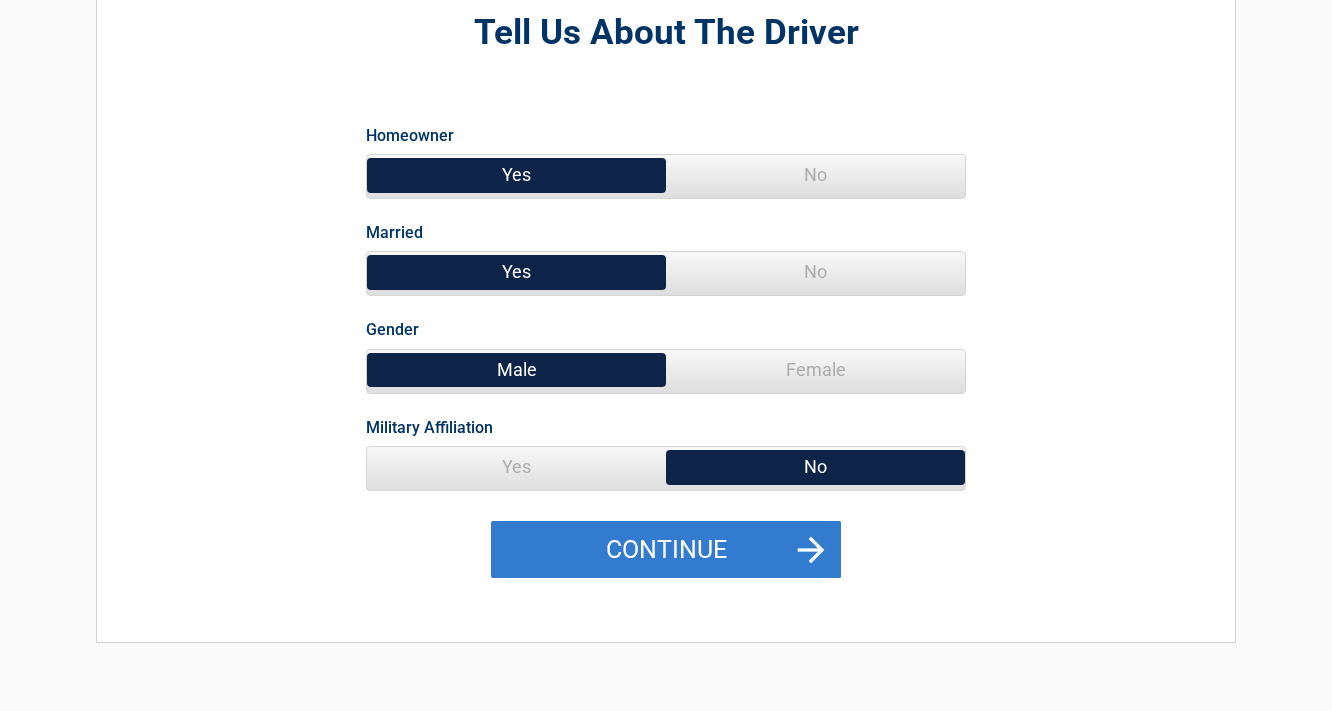 click on "Continue" at bounding box center (666, 550) 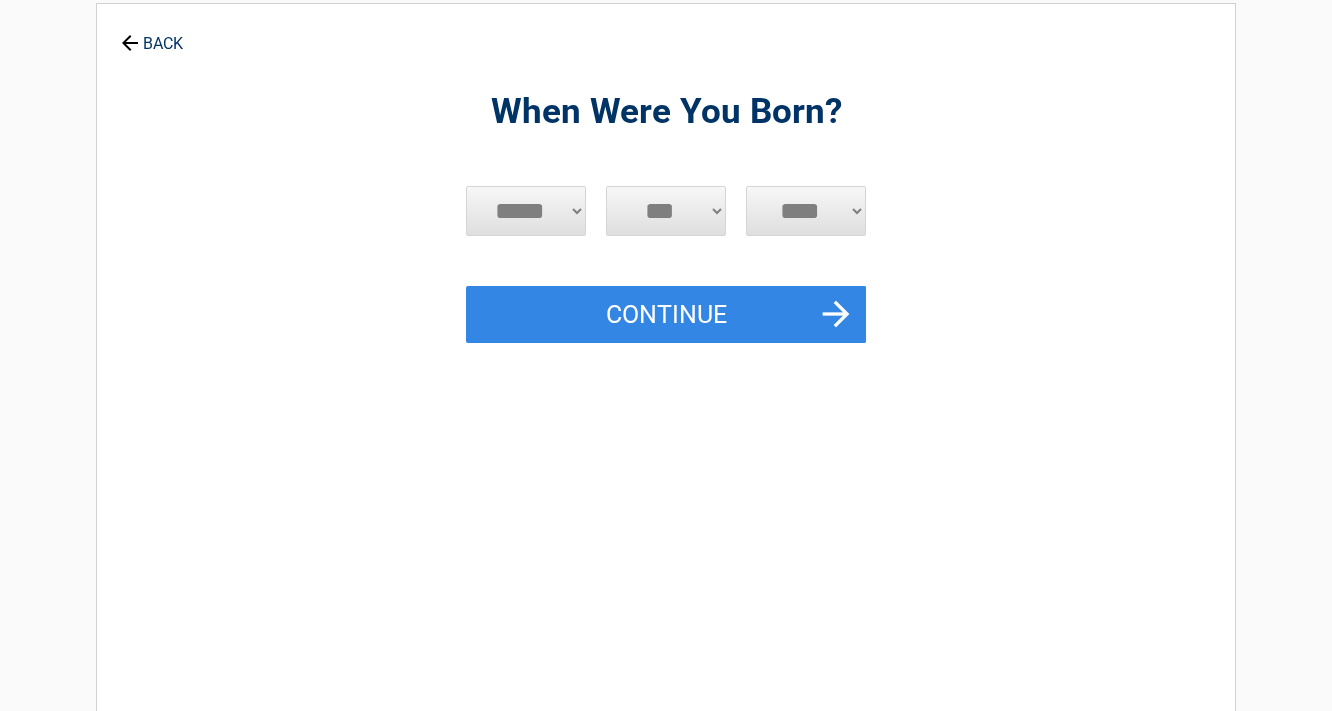 scroll, scrollTop: 0, scrollLeft: 0, axis: both 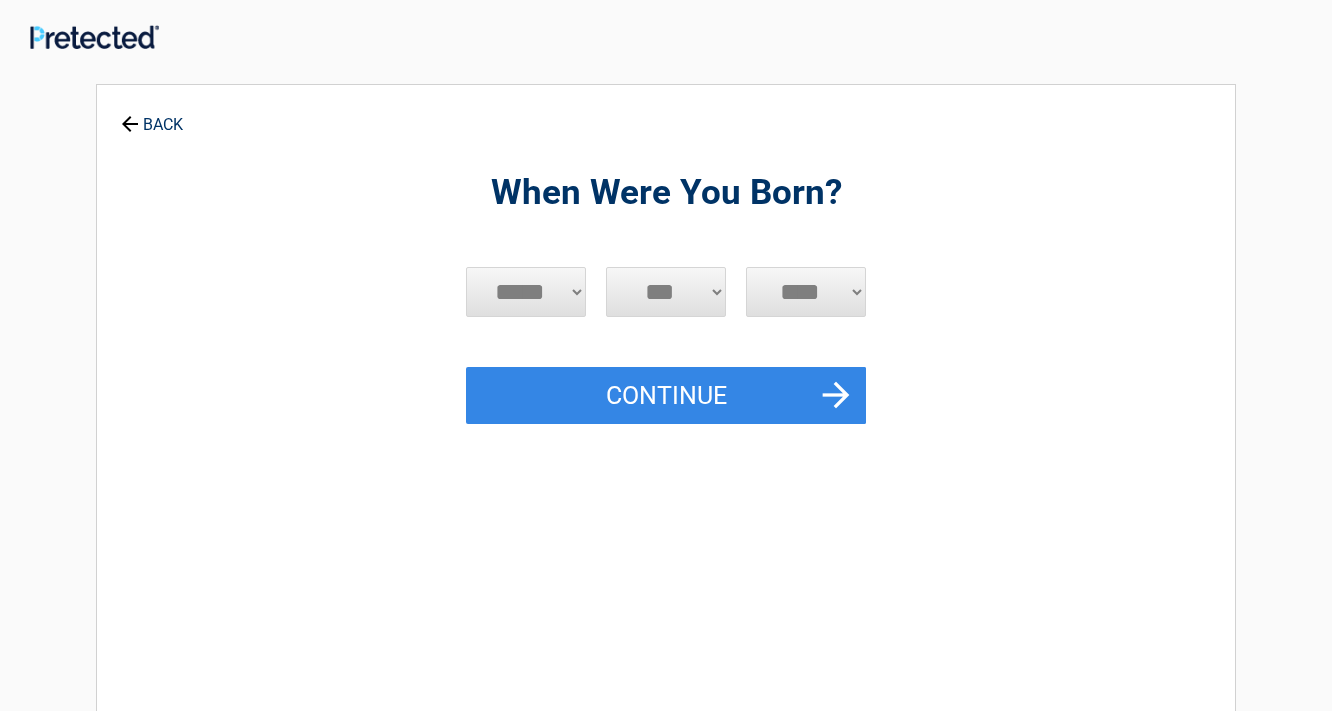 click on "*****
***
***
***
***
***
***
***
***
***
***
***
***" at bounding box center (526, 292) 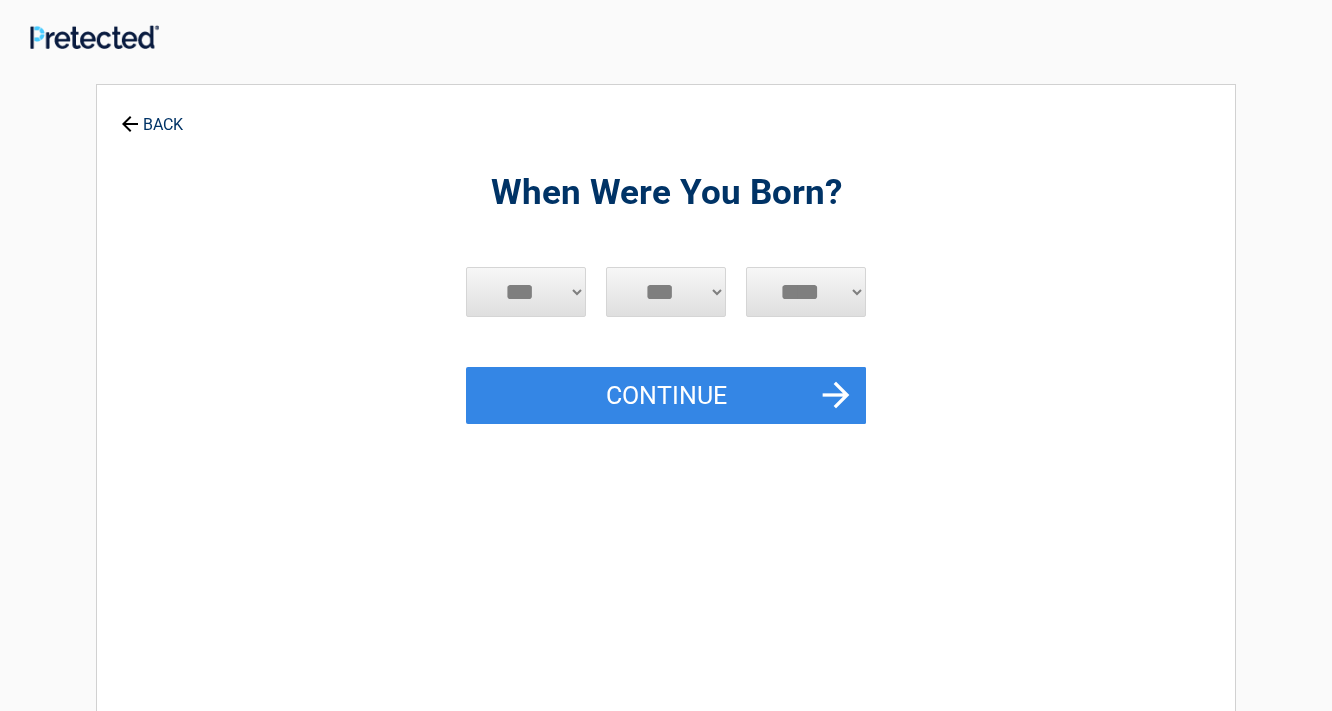 click on "*****
***
***
***
***
***
***
***
***
***
***
***
***" at bounding box center (526, 292) 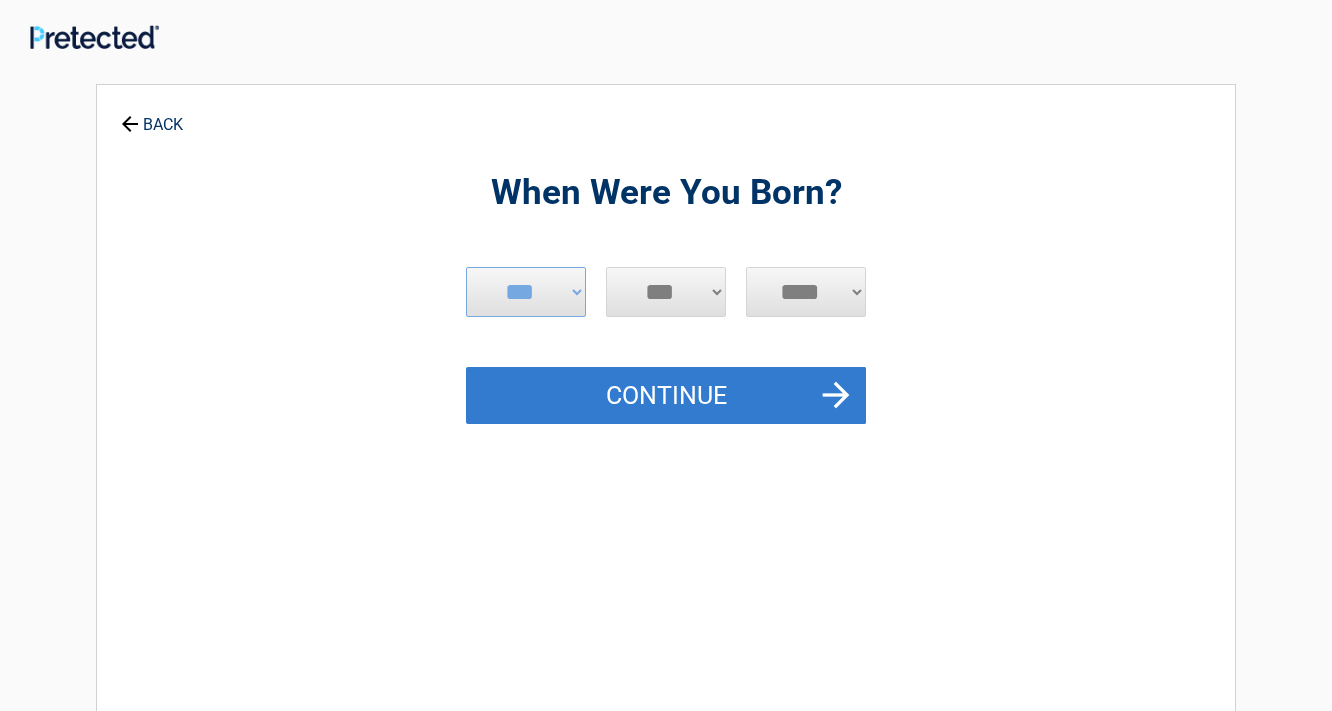 select on "*" 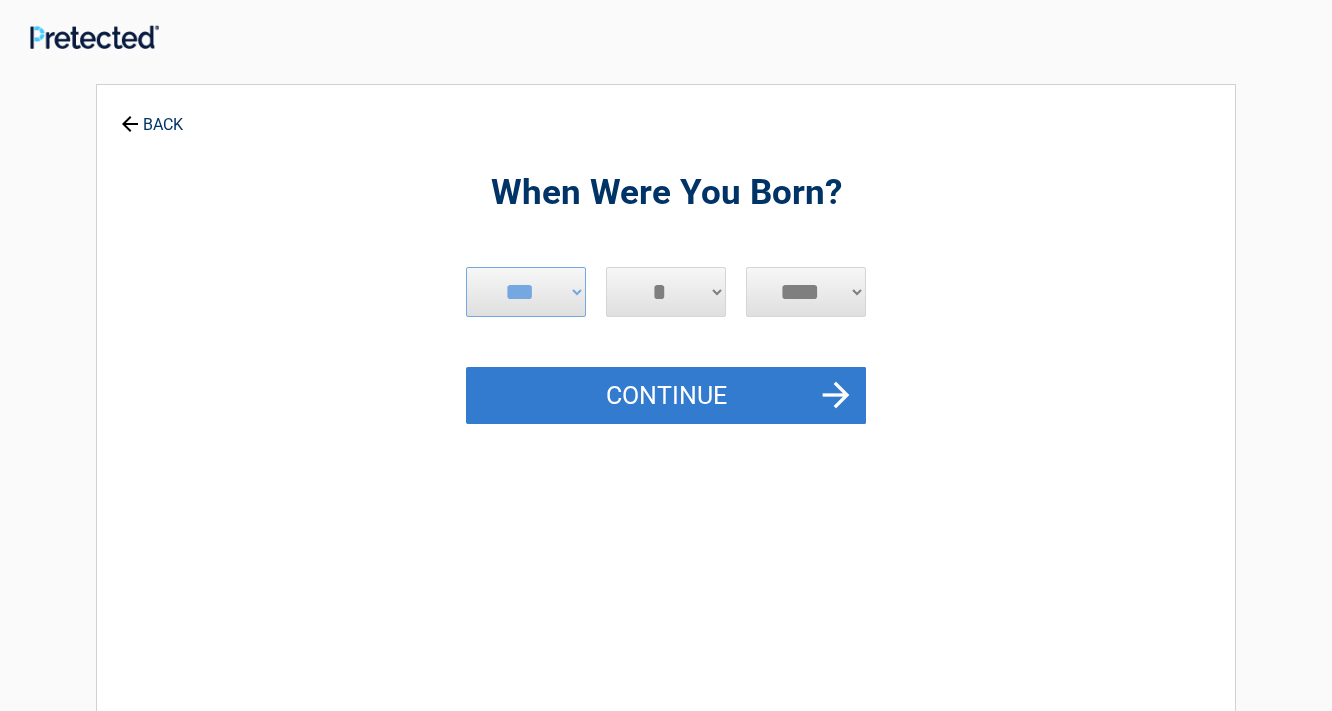 click on "*** * * * * * * * * * ** ** ** ** ** ** ** ** ** ** ** ** ** ** ** ** ** ** ** ** ** **" at bounding box center (666, 292) 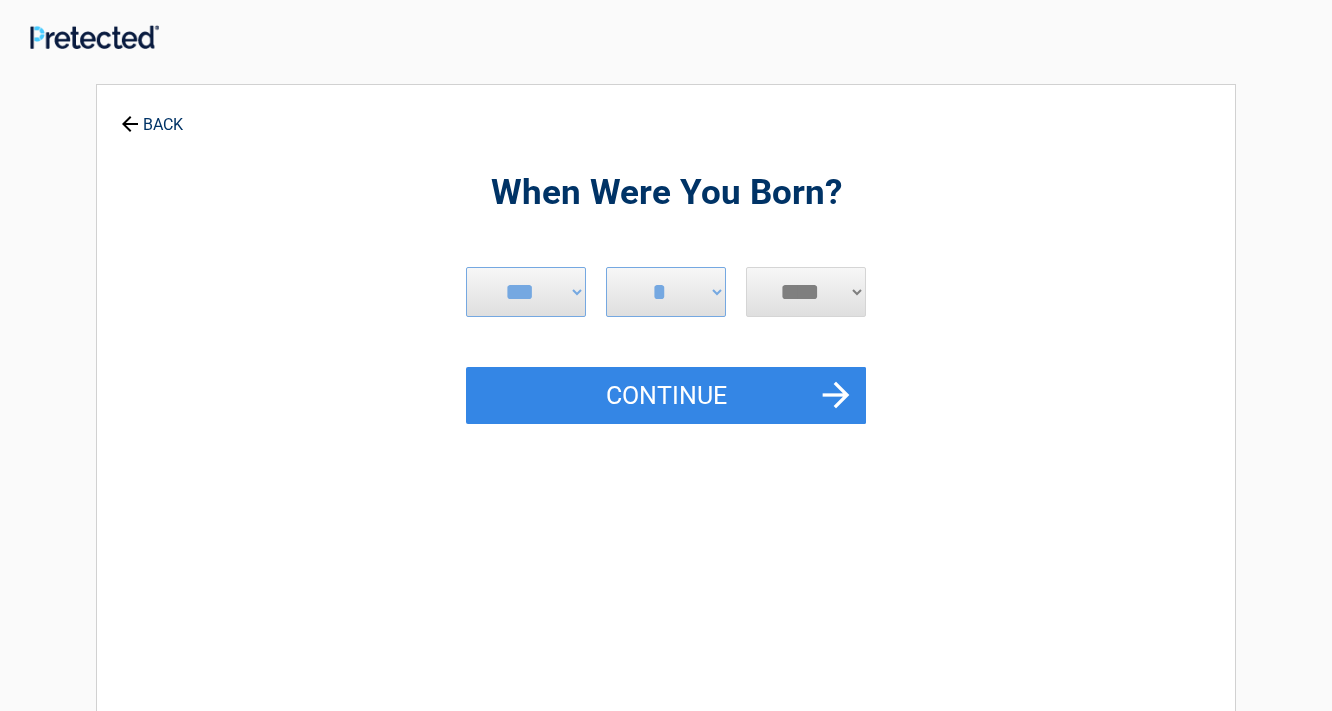 click on "****
****
****
****
****
****
****
****
****
****
****
****
****
****
****
****
****
****
****
****
****
****
****
****
****
****
****
****
****
****
****
****
****
****
****
****
****
****
****
****
****
****
****
****
****
****
****
****
****
****
****
****
****
****
****
****
****
****
****
****
****
****
****
****" at bounding box center (806, 292) 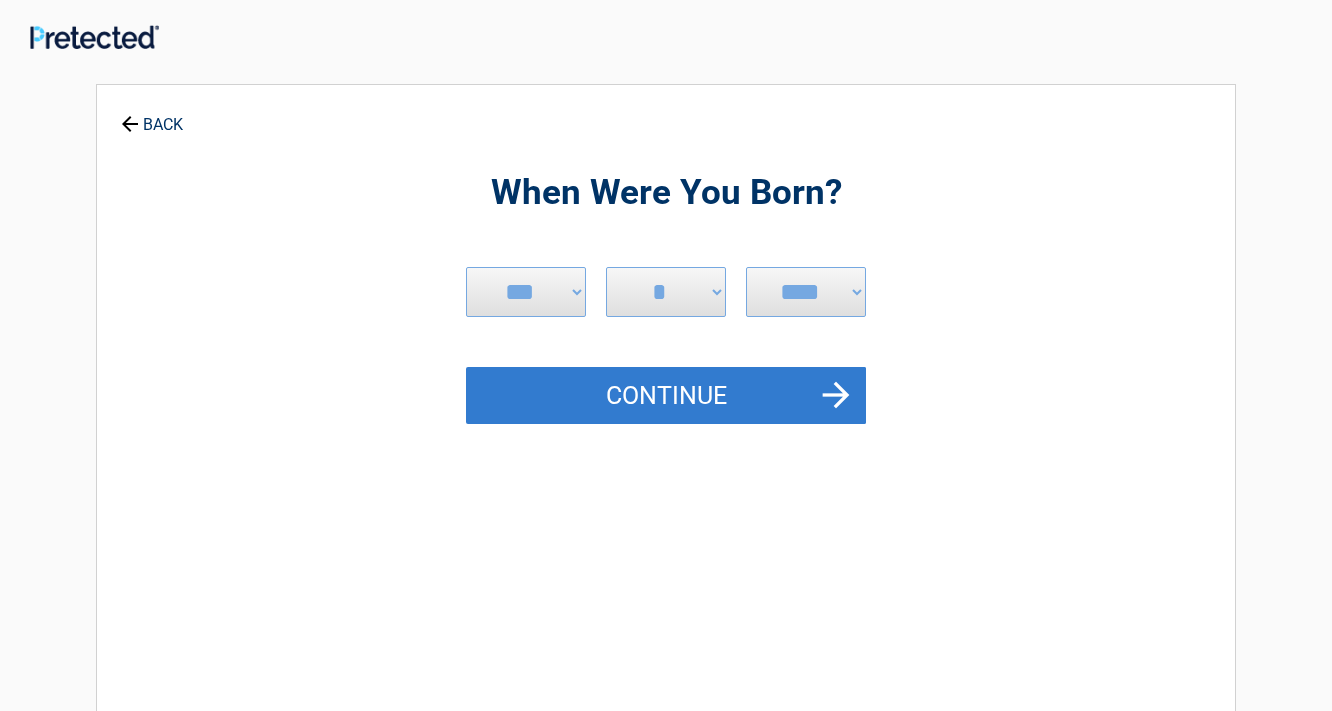 click on "Continue" at bounding box center [666, 396] 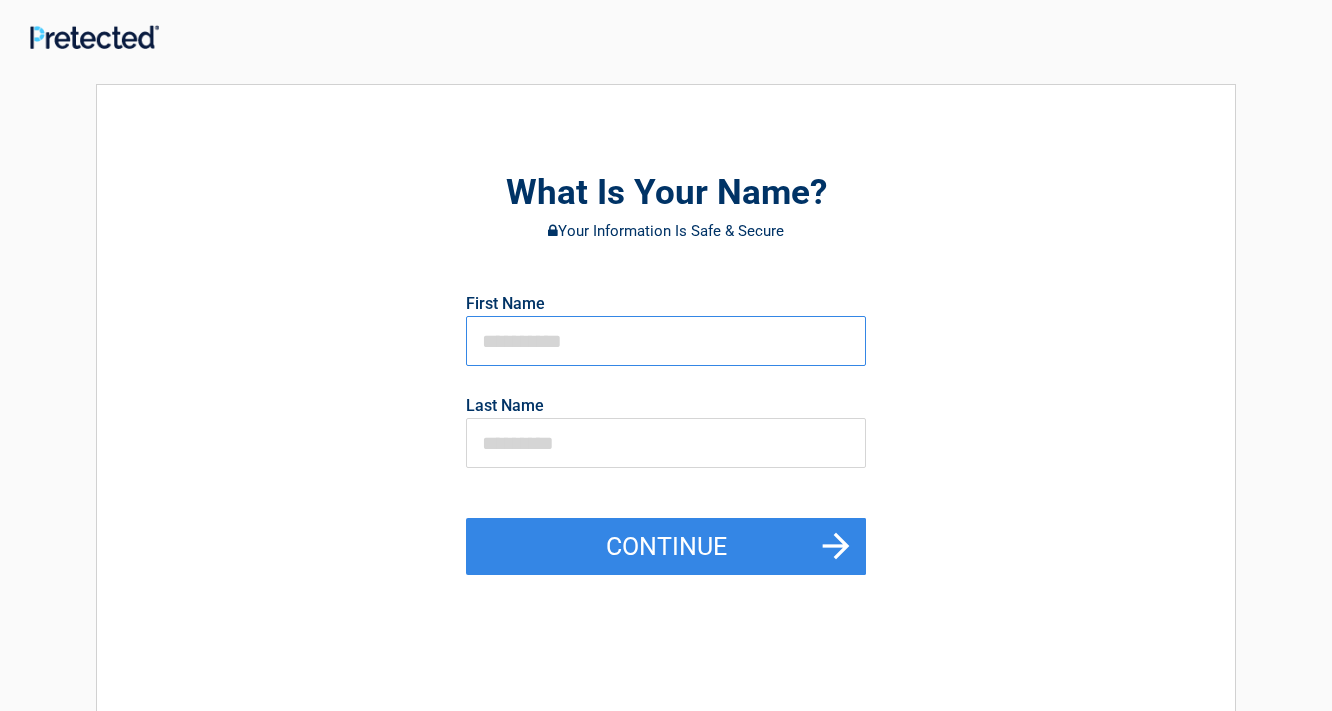 click at bounding box center [666, 341] 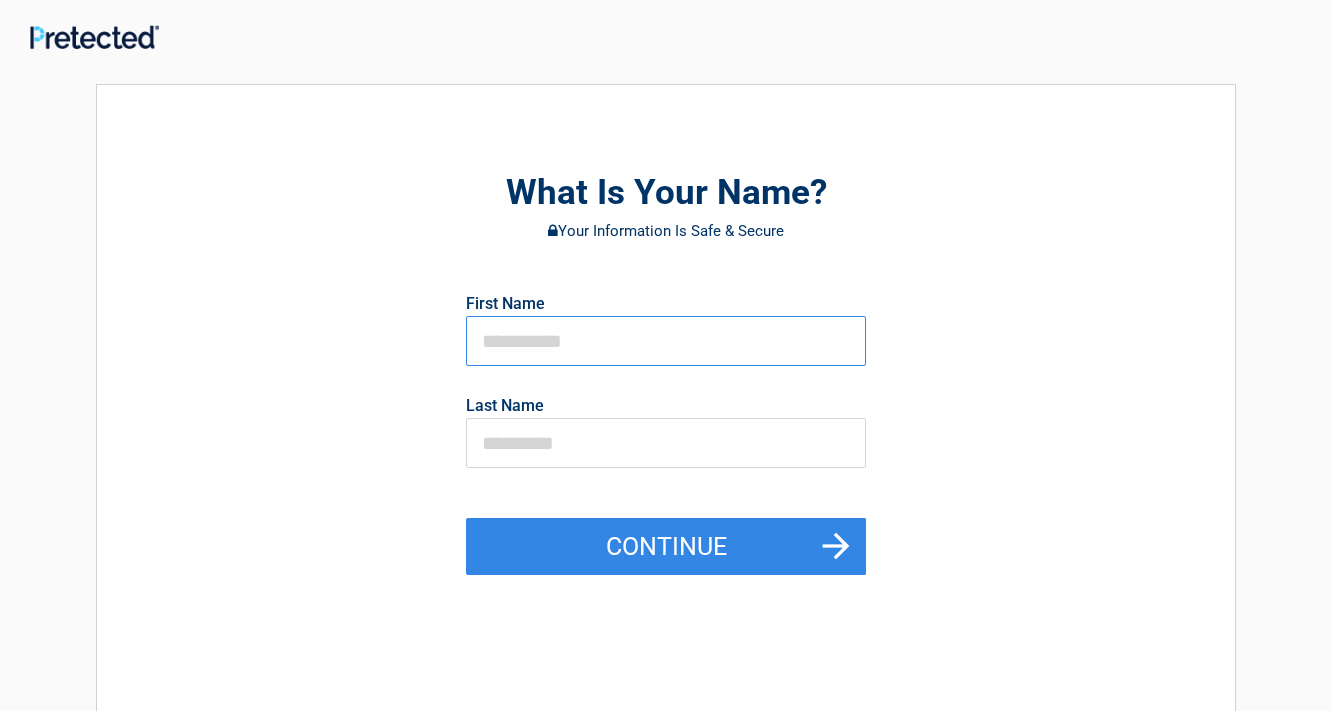 type on "******" 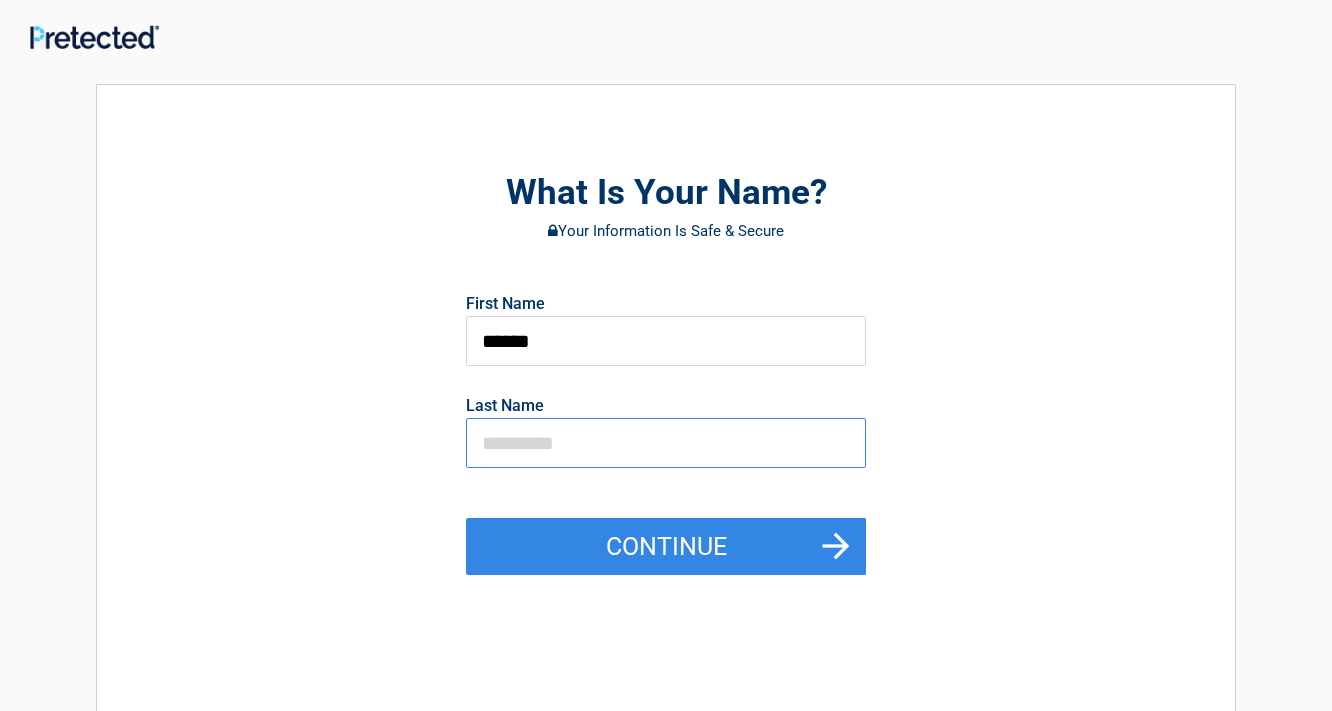 type on "******" 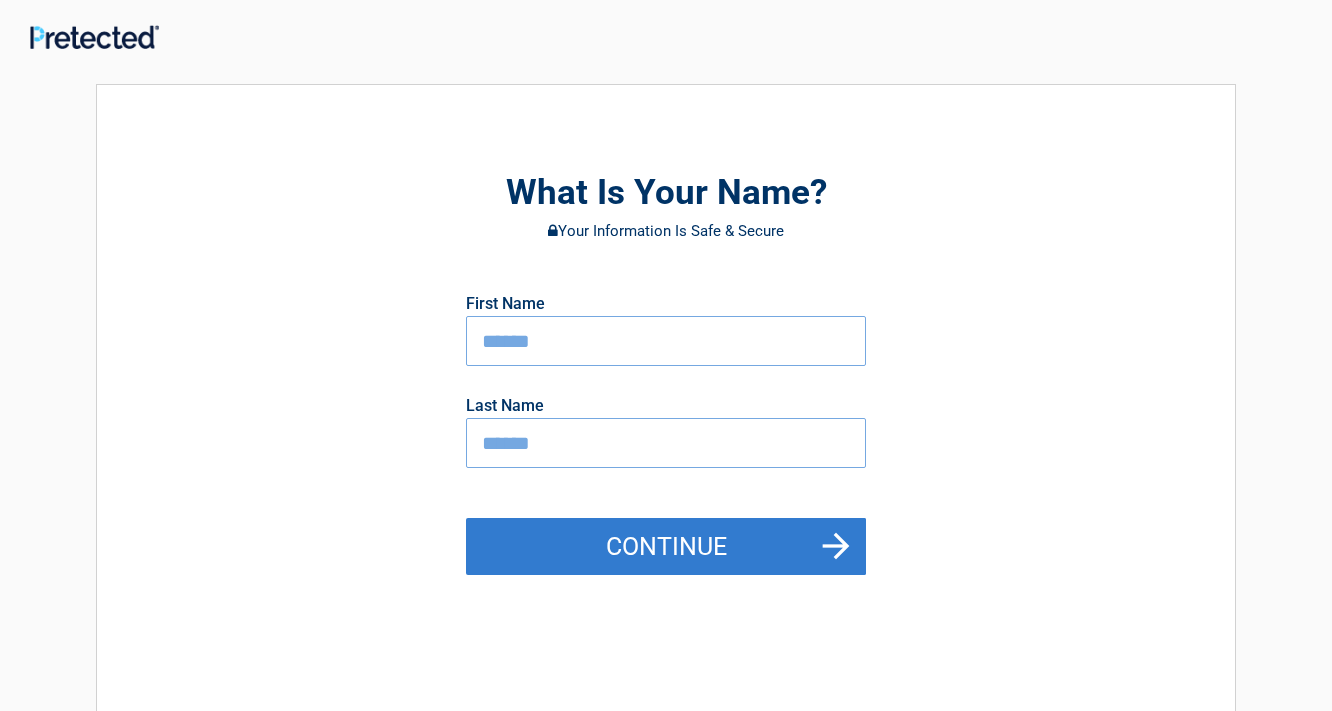 click on "Continue" at bounding box center [666, 547] 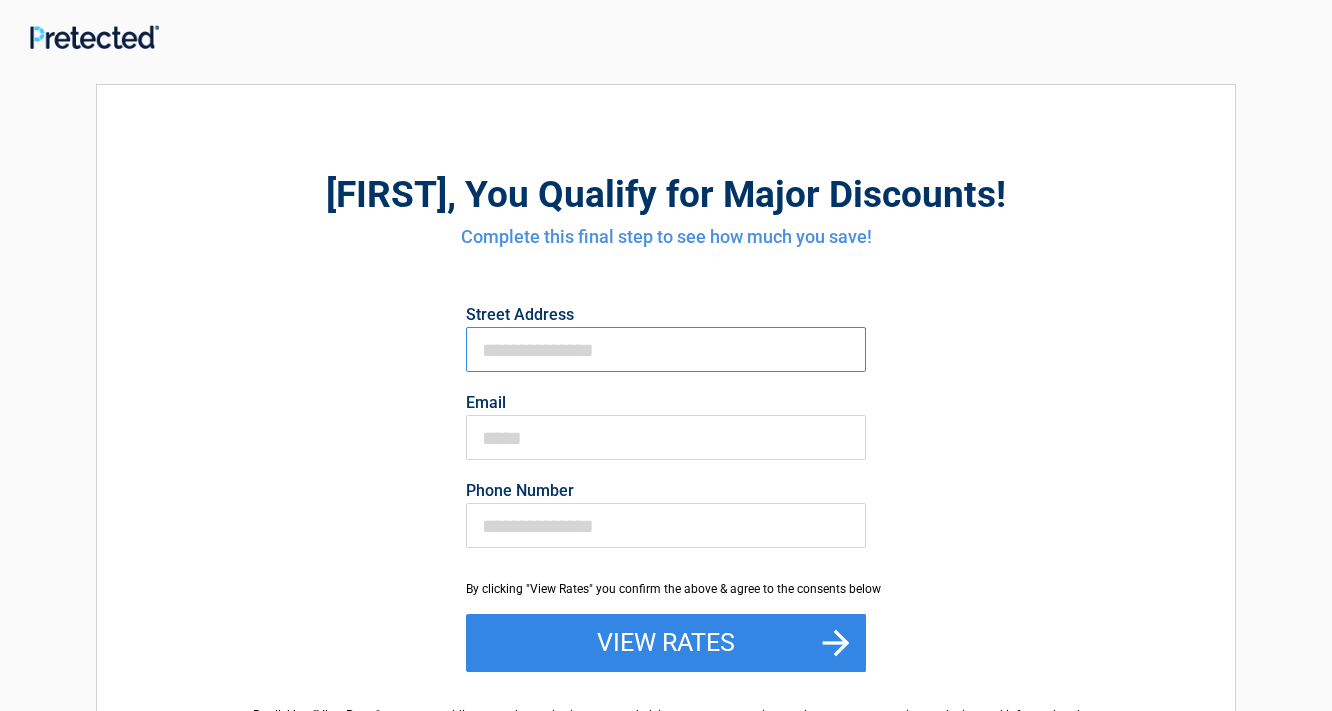 click on "First Name" at bounding box center [666, 349] 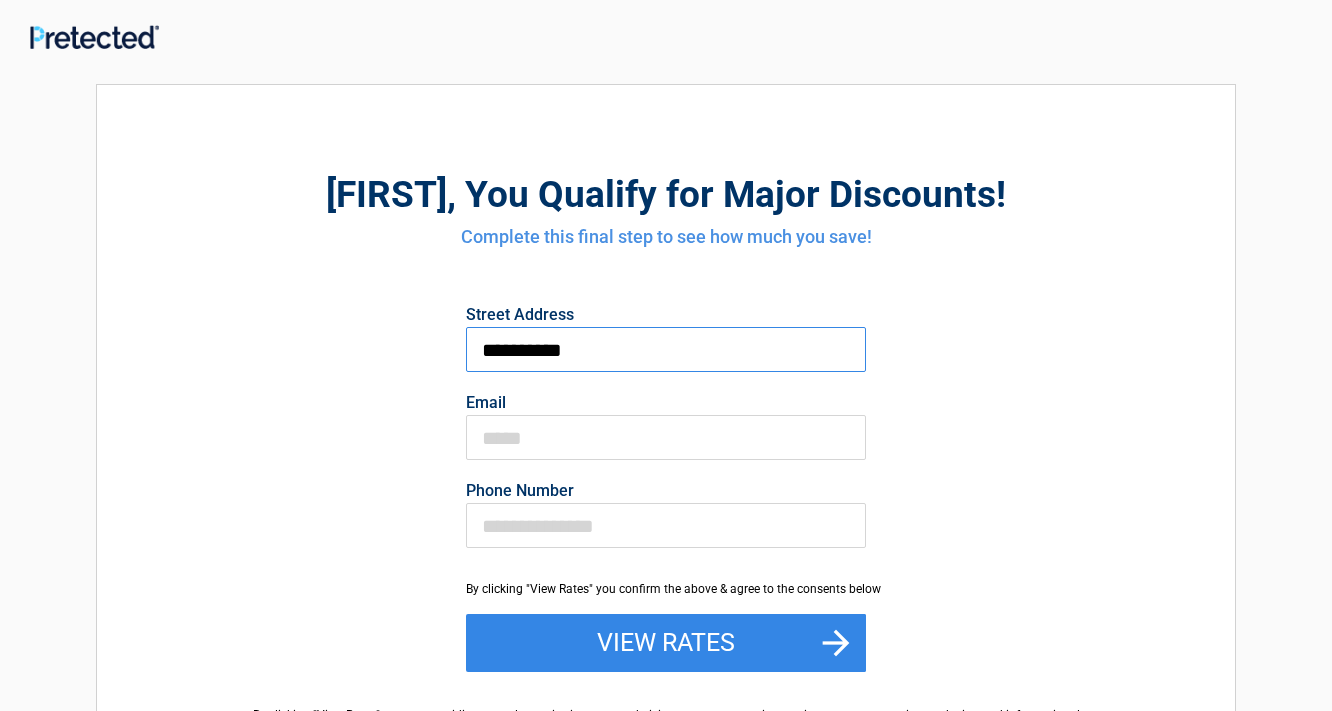 drag, startPoint x: 586, startPoint y: 340, endPoint x: 559, endPoint y: 345, distance: 27.45906 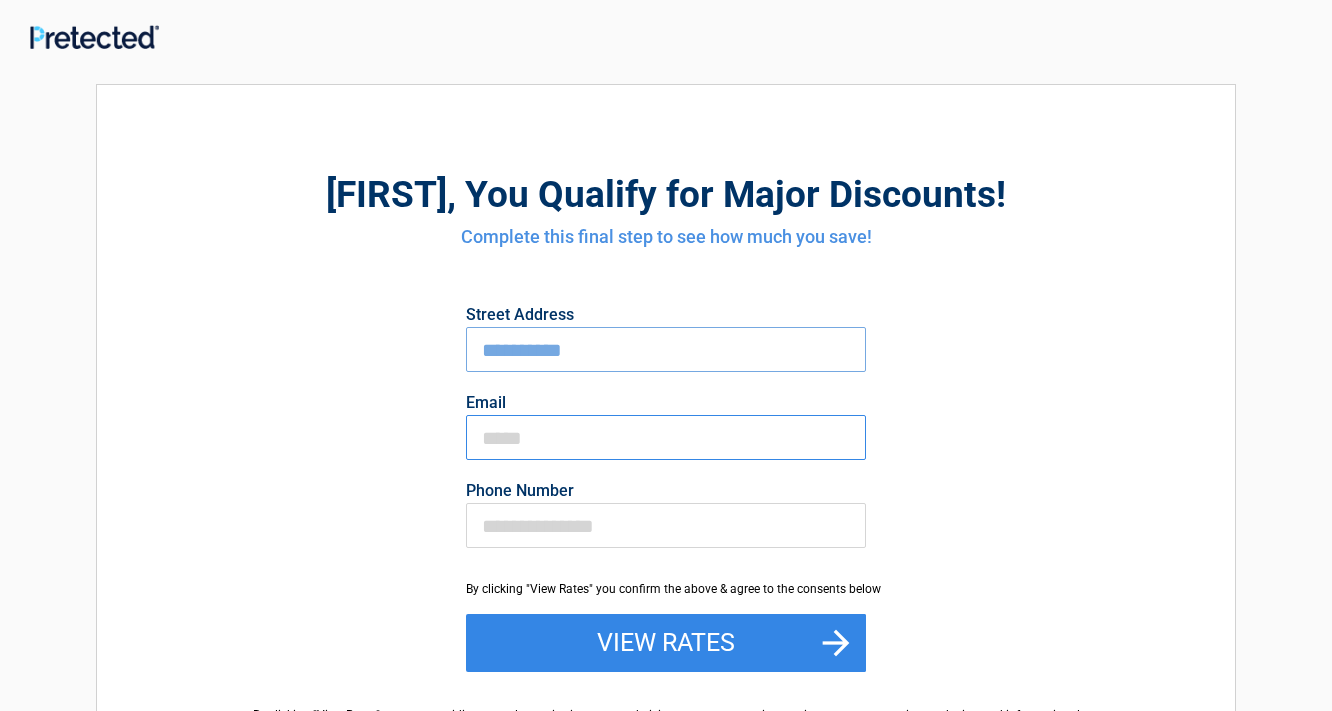 click on "Email" at bounding box center (666, 437) 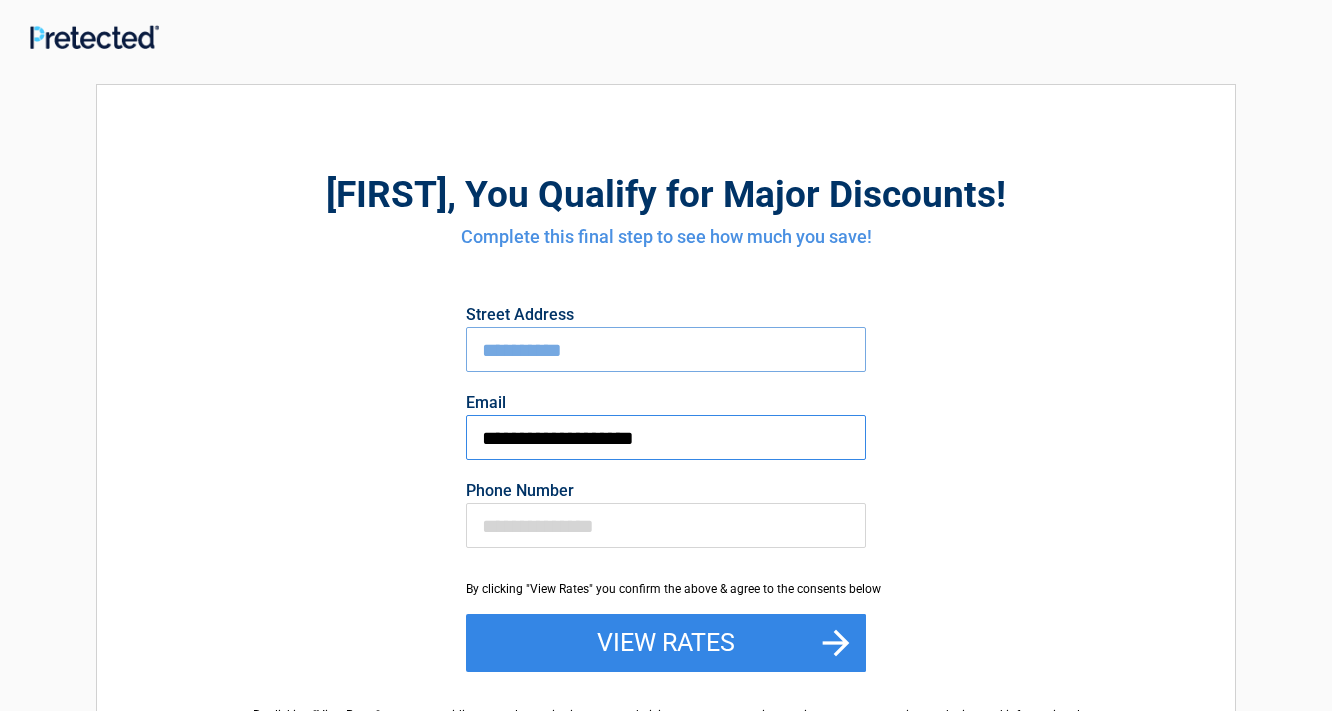 type on "**********" 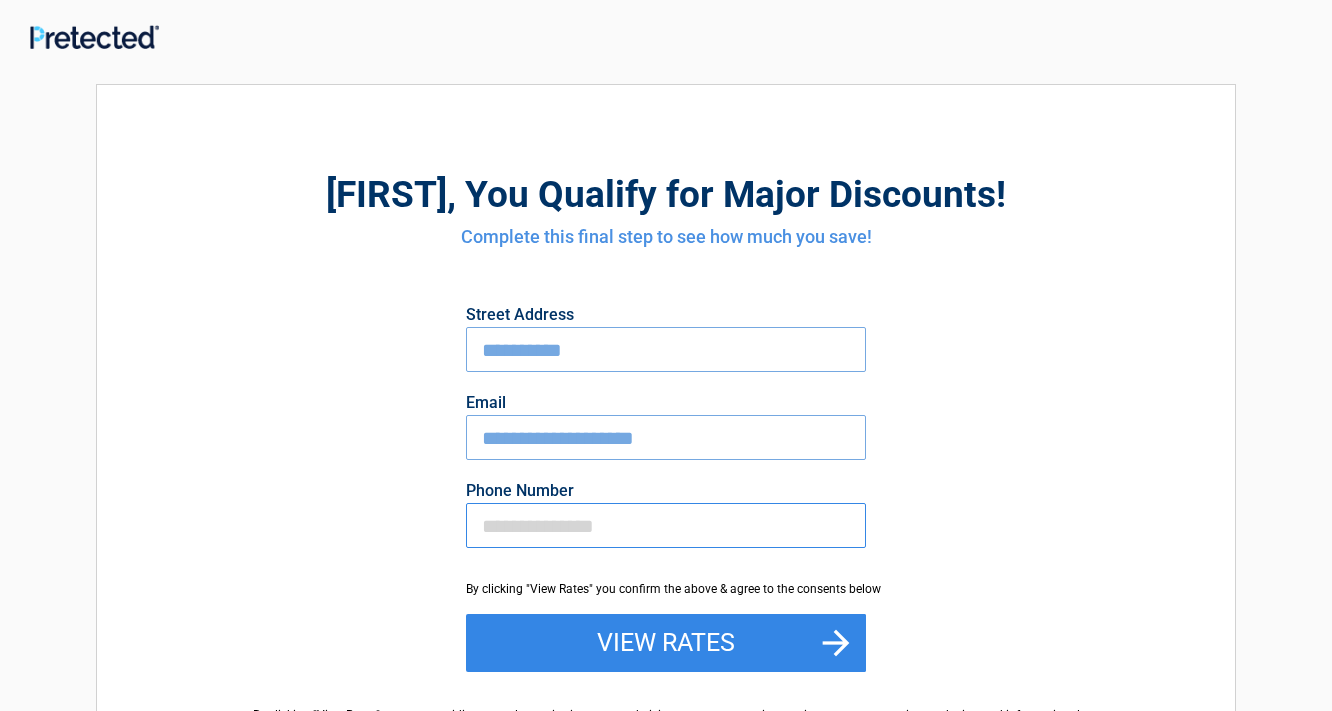 click on "Phone Number" at bounding box center (666, 525) 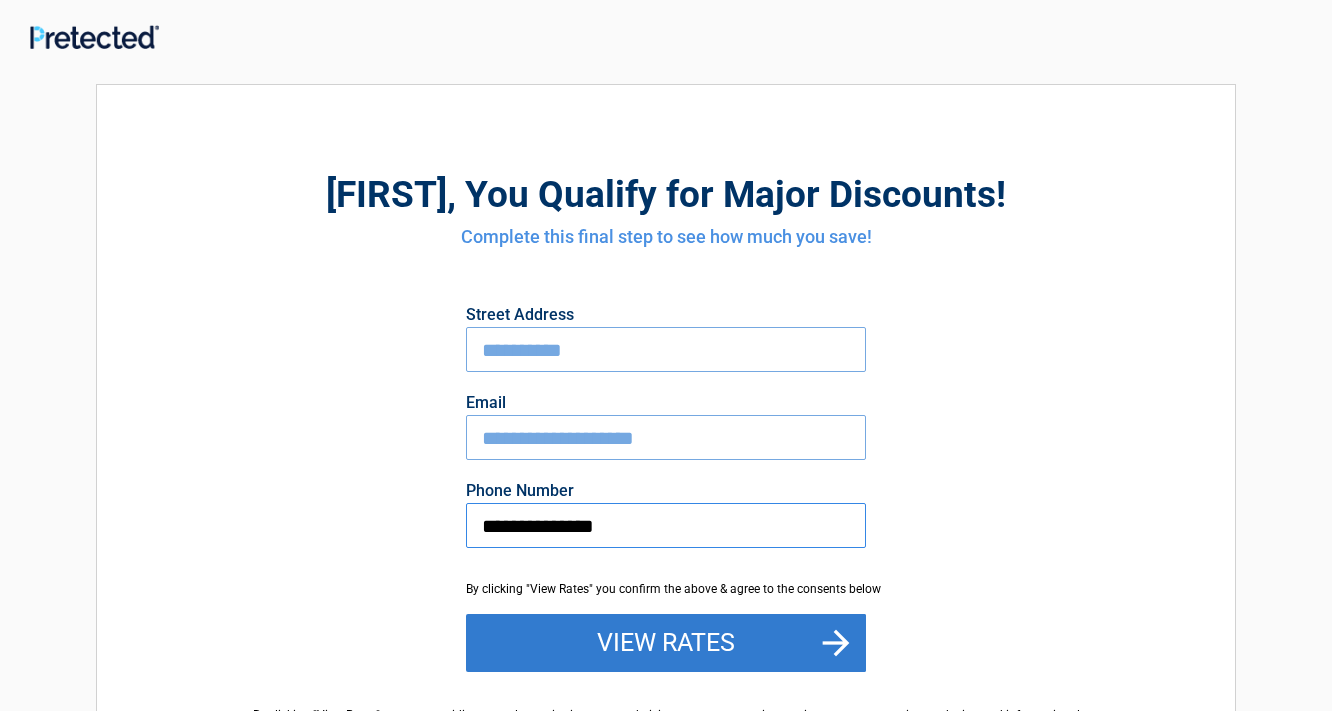 type on "**********" 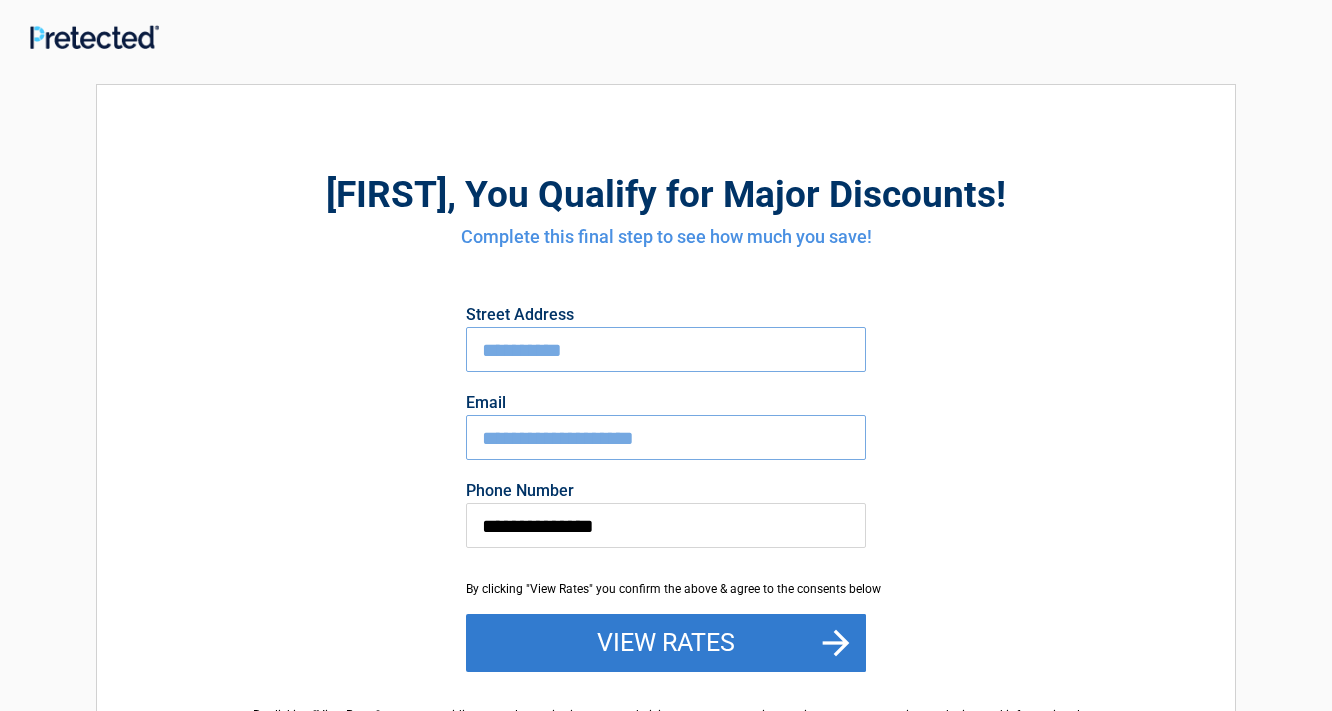 click on "View Rates" at bounding box center [666, 643] 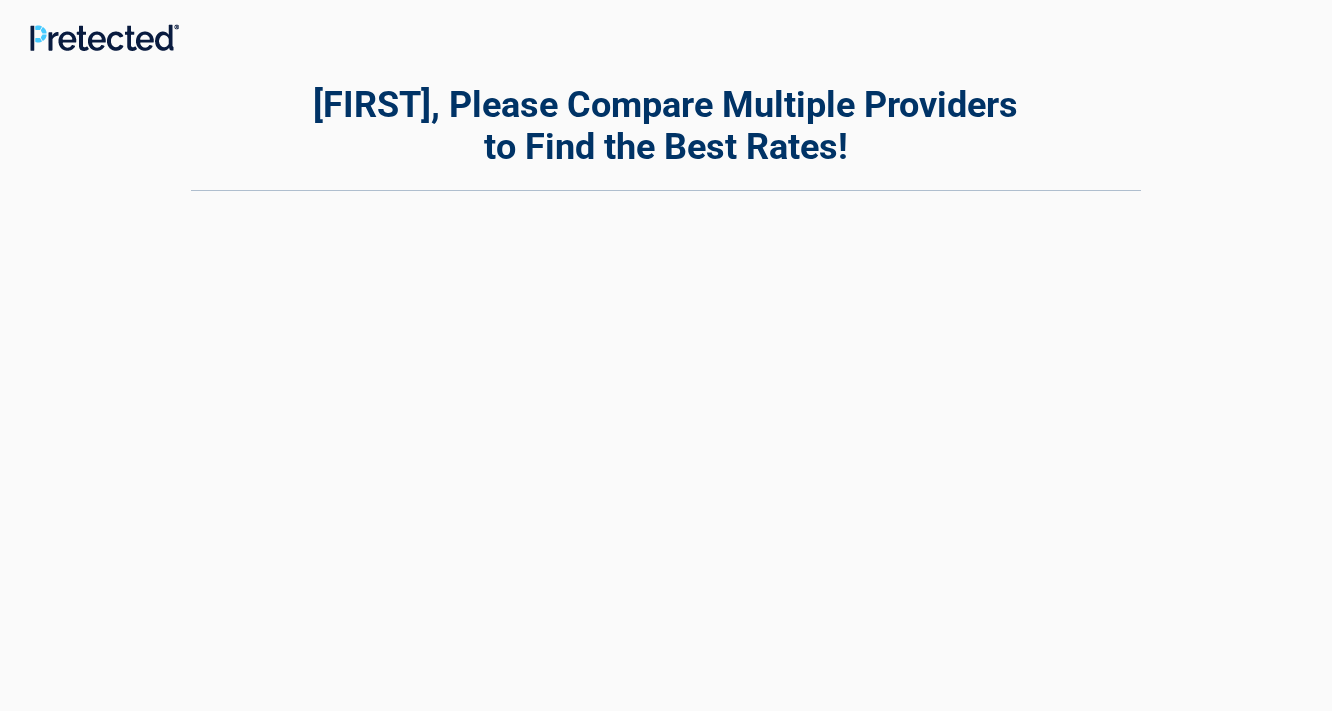 scroll, scrollTop: 0, scrollLeft: 0, axis: both 